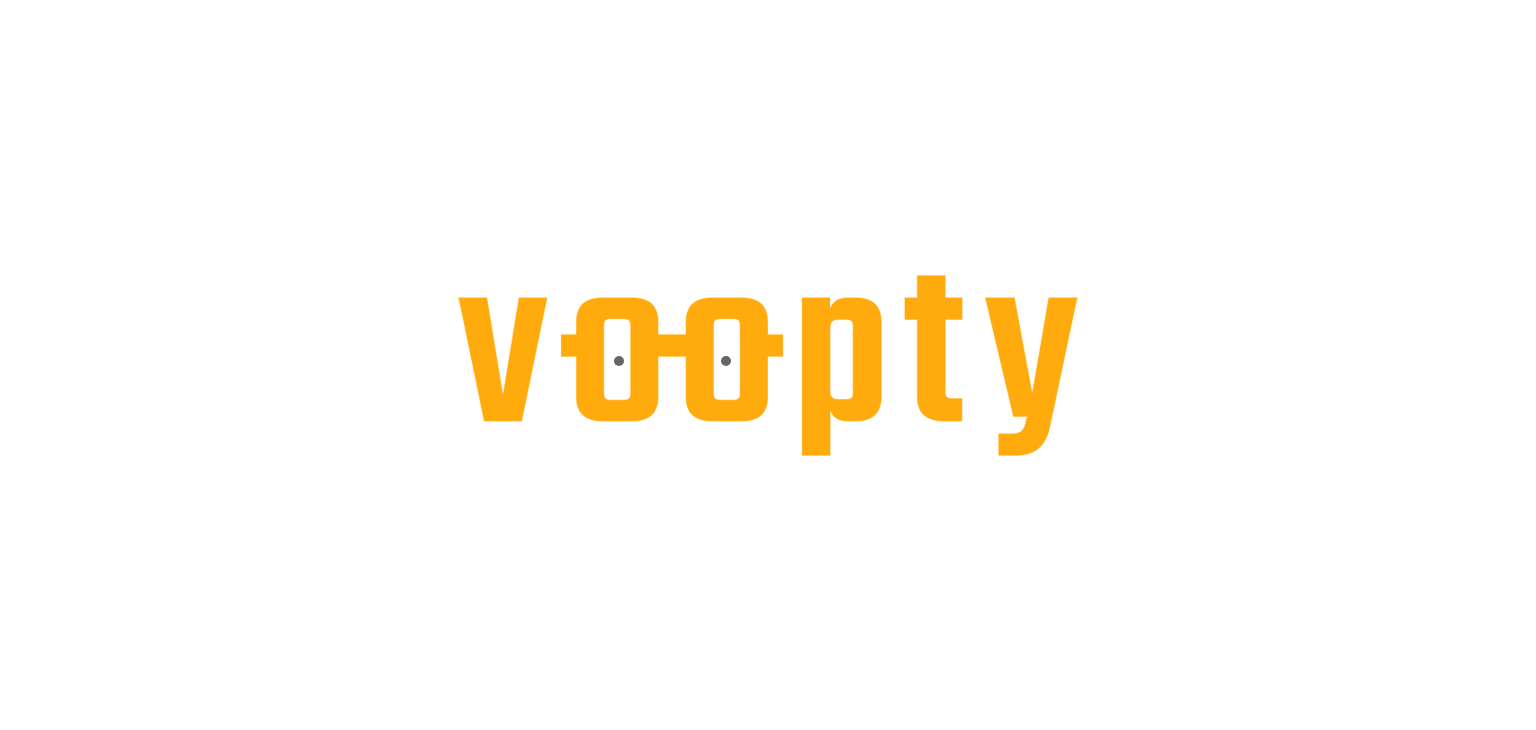 scroll, scrollTop: 0, scrollLeft: 0, axis: both 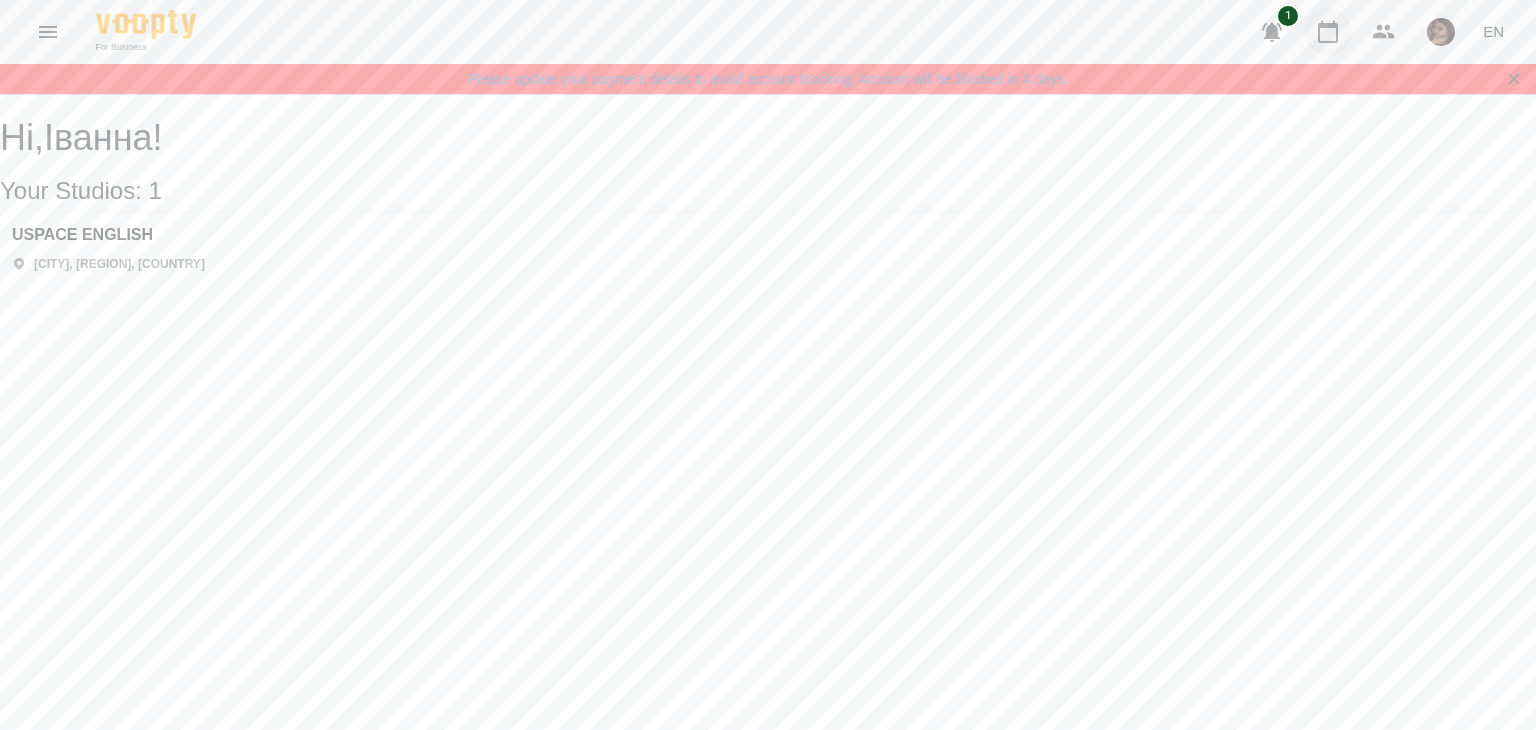 click at bounding box center (1328, 32) 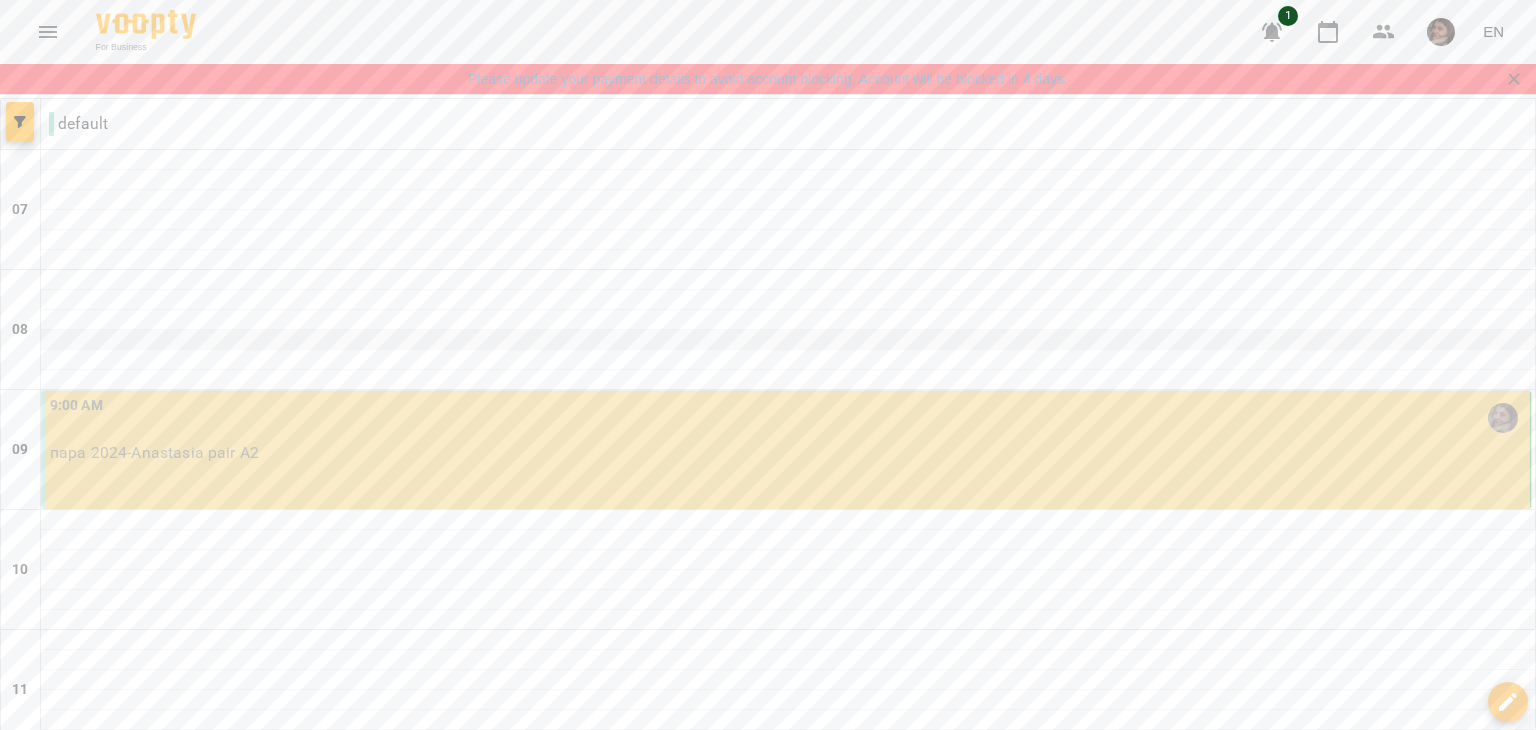 scroll, scrollTop: 924, scrollLeft: 0, axis: vertical 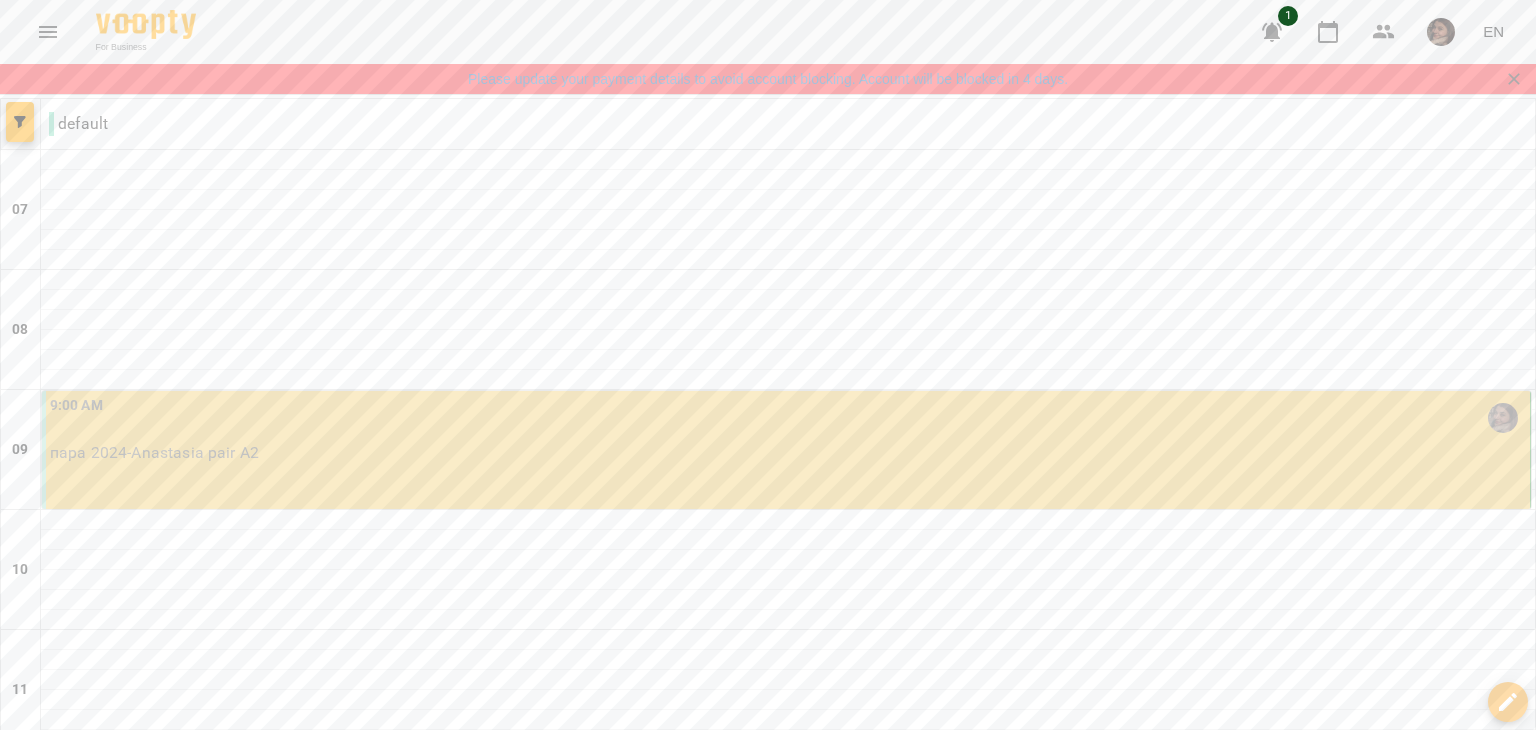 click on "Thu" at bounding box center [860, 1976] 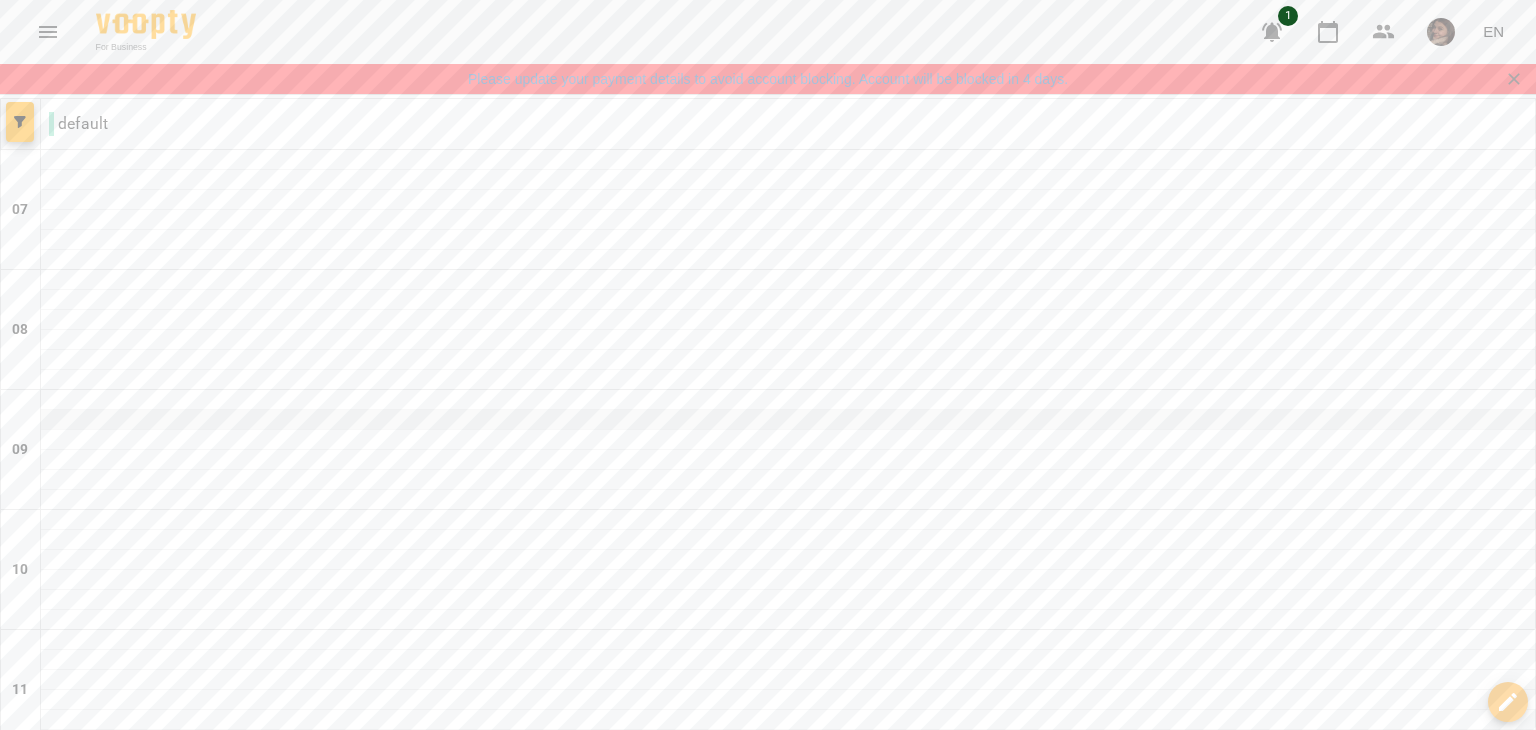 scroll, scrollTop: 271, scrollLeft: 0, axis: vertical 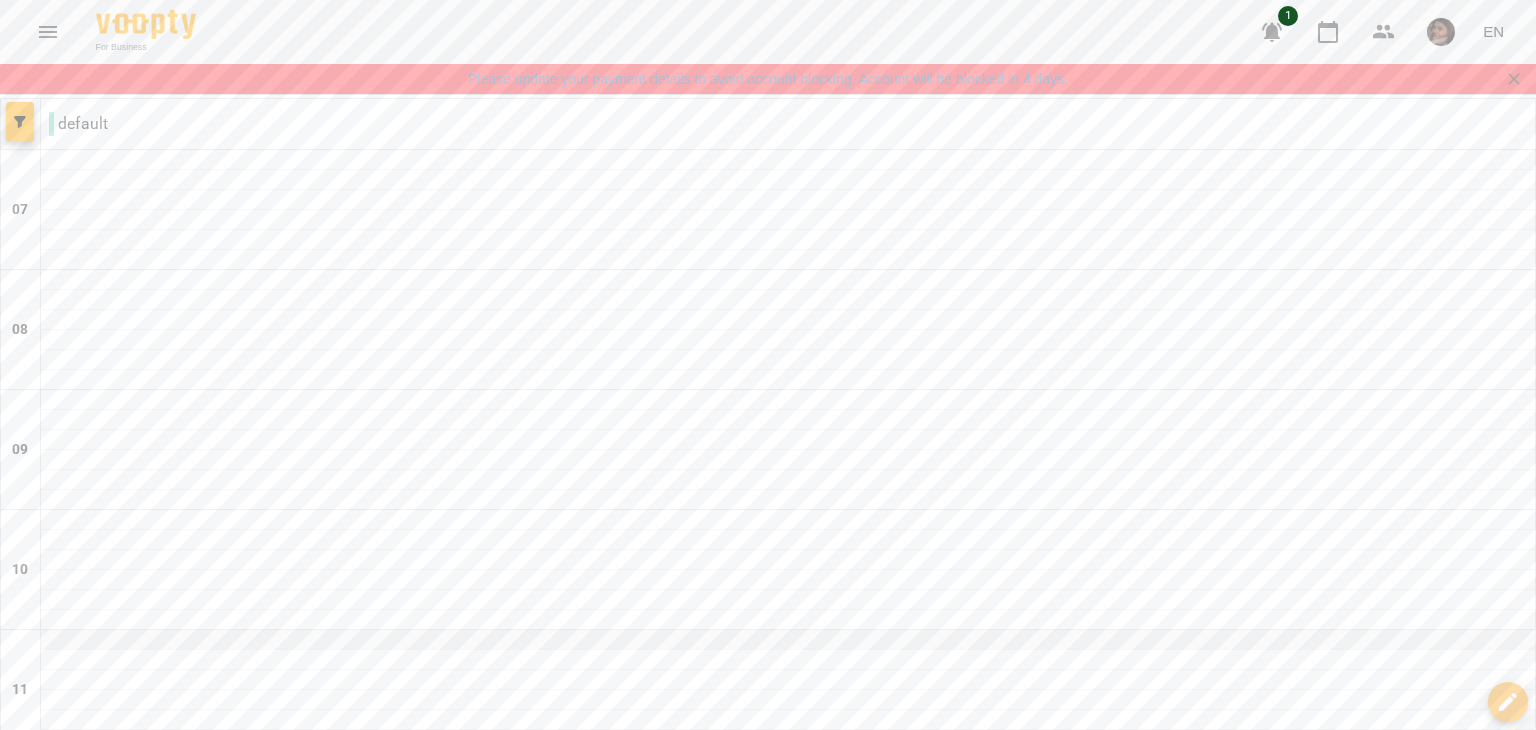 click at bounding box center (788, 640) 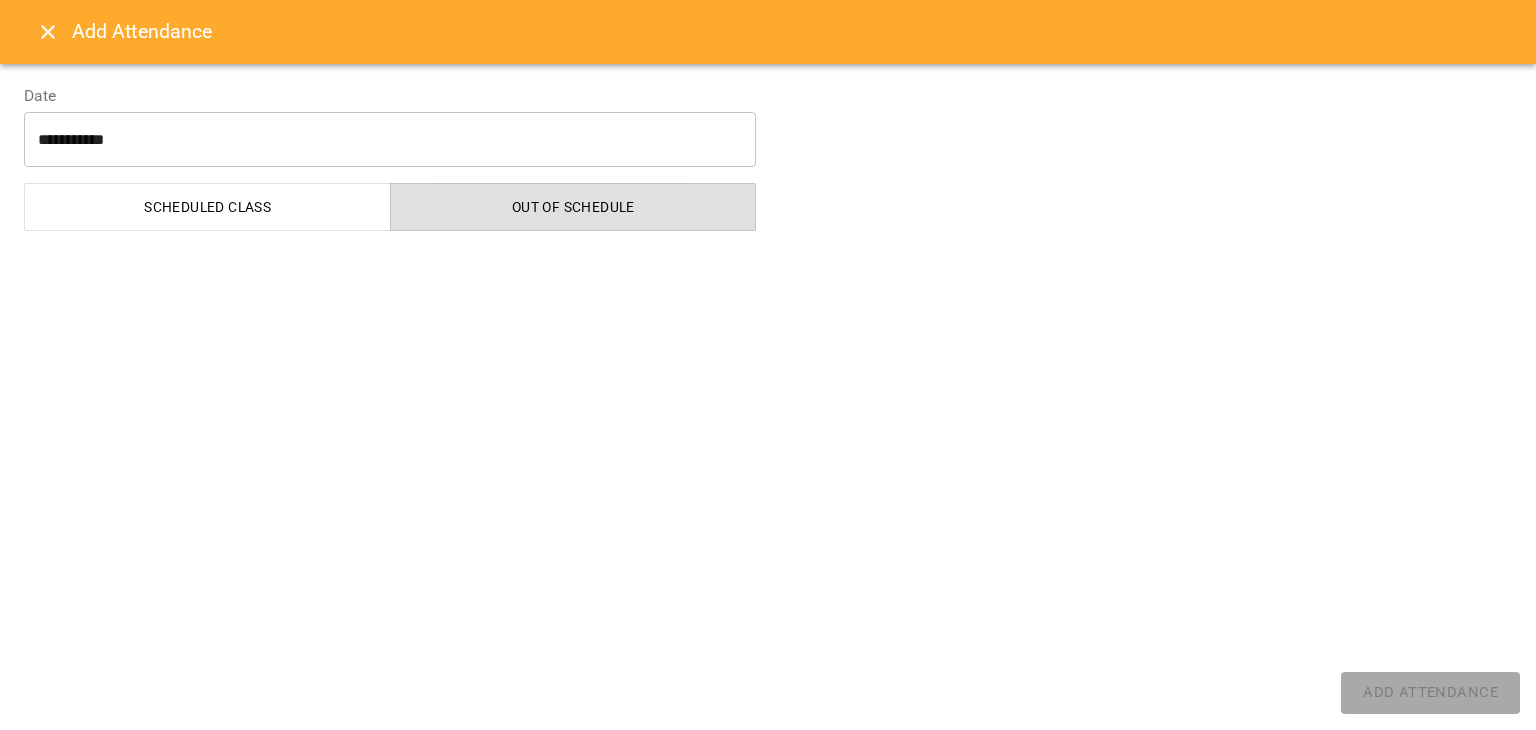 select on "**********" 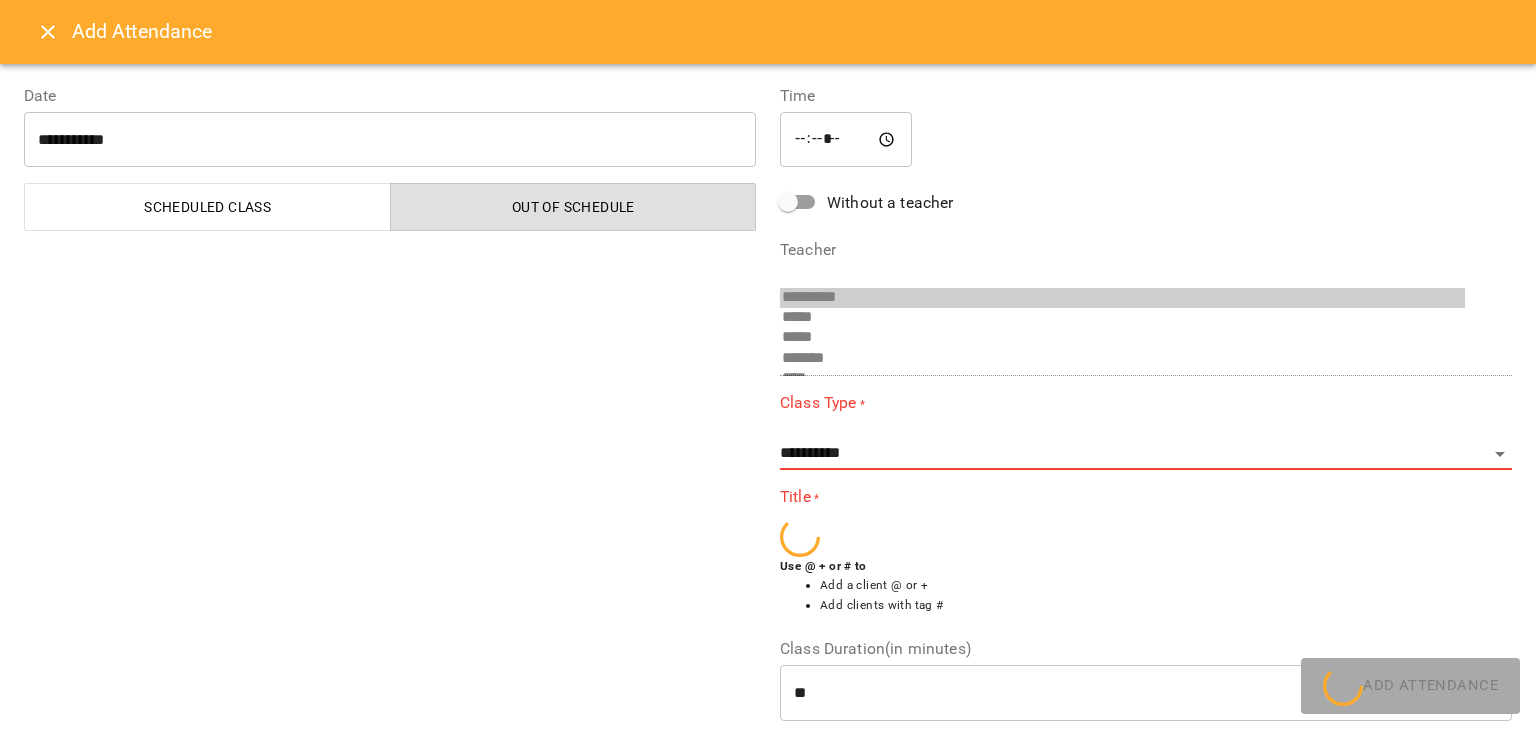 scroll, scrollTop: 33, scrollLeft: 0, axis: vertical 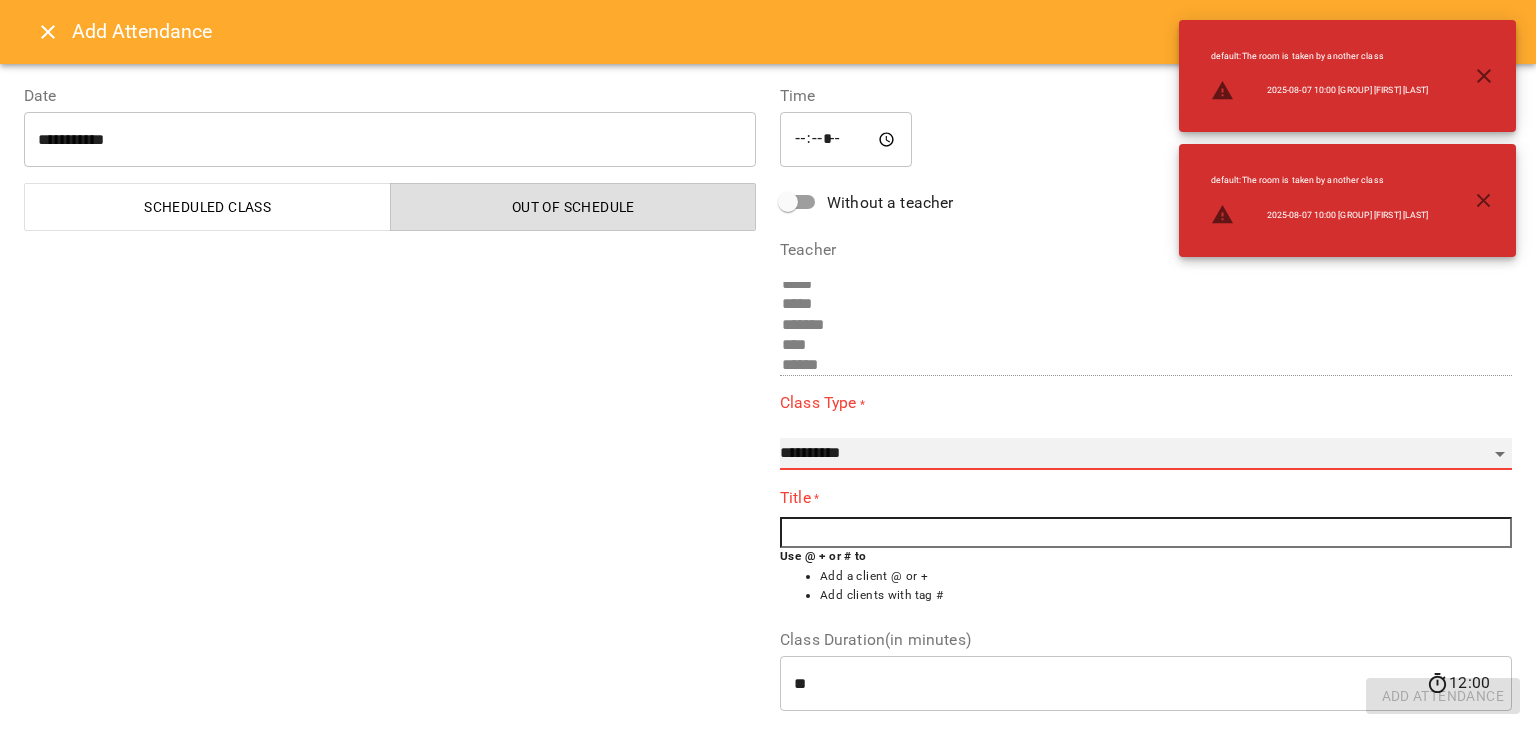 click on "**********" at bounding box center [1146, 454] 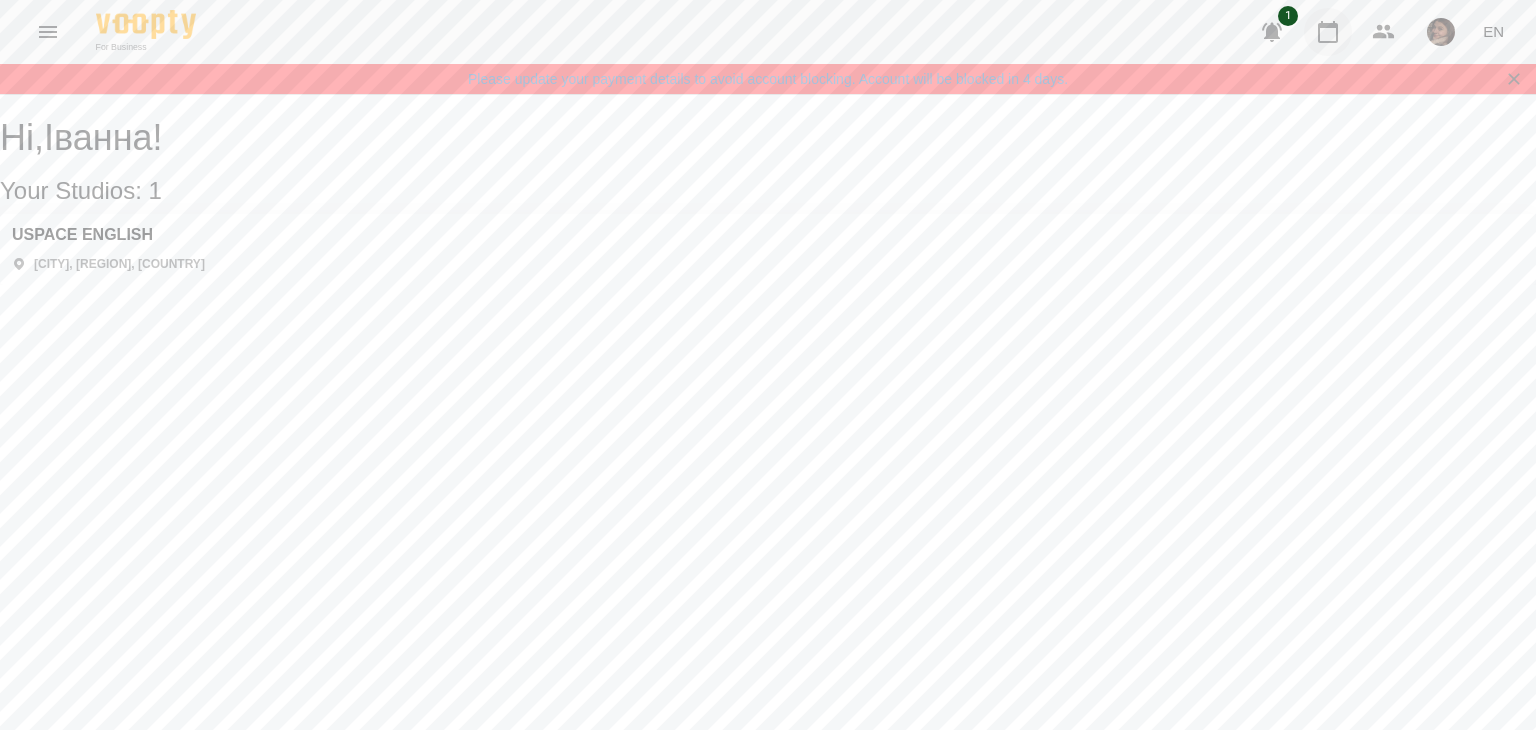 click at bounding box center (1328, 32) 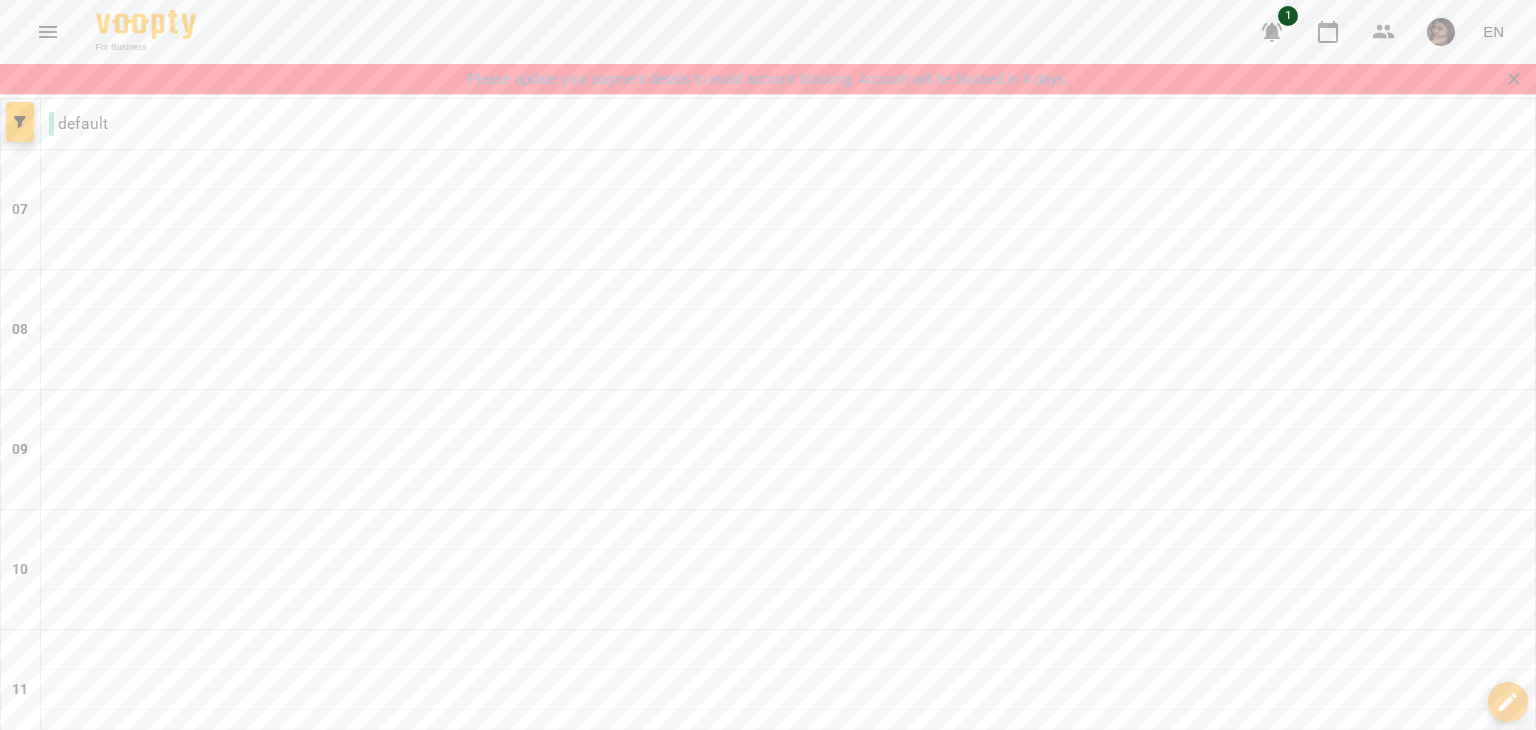 click at bounding box center [668, 2041] 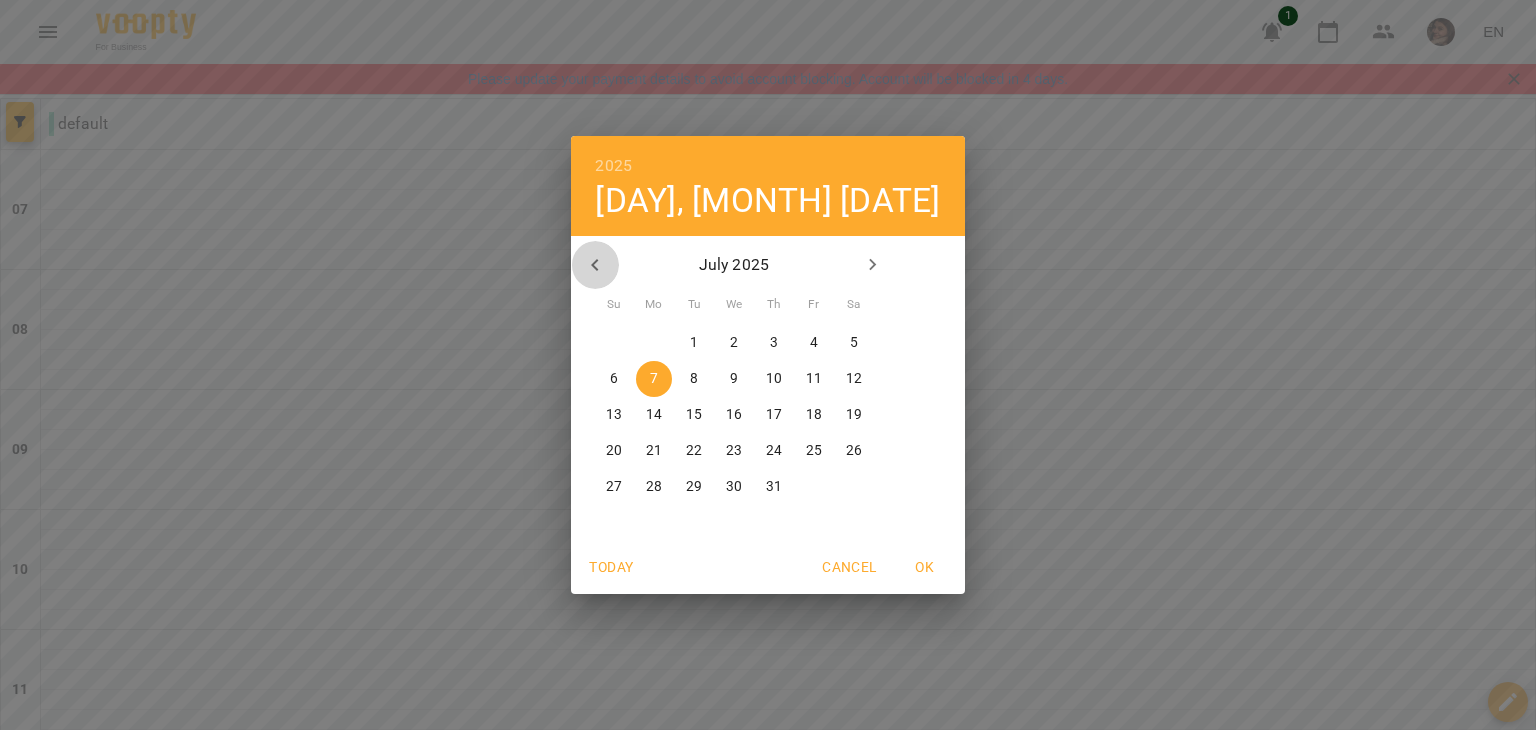 click 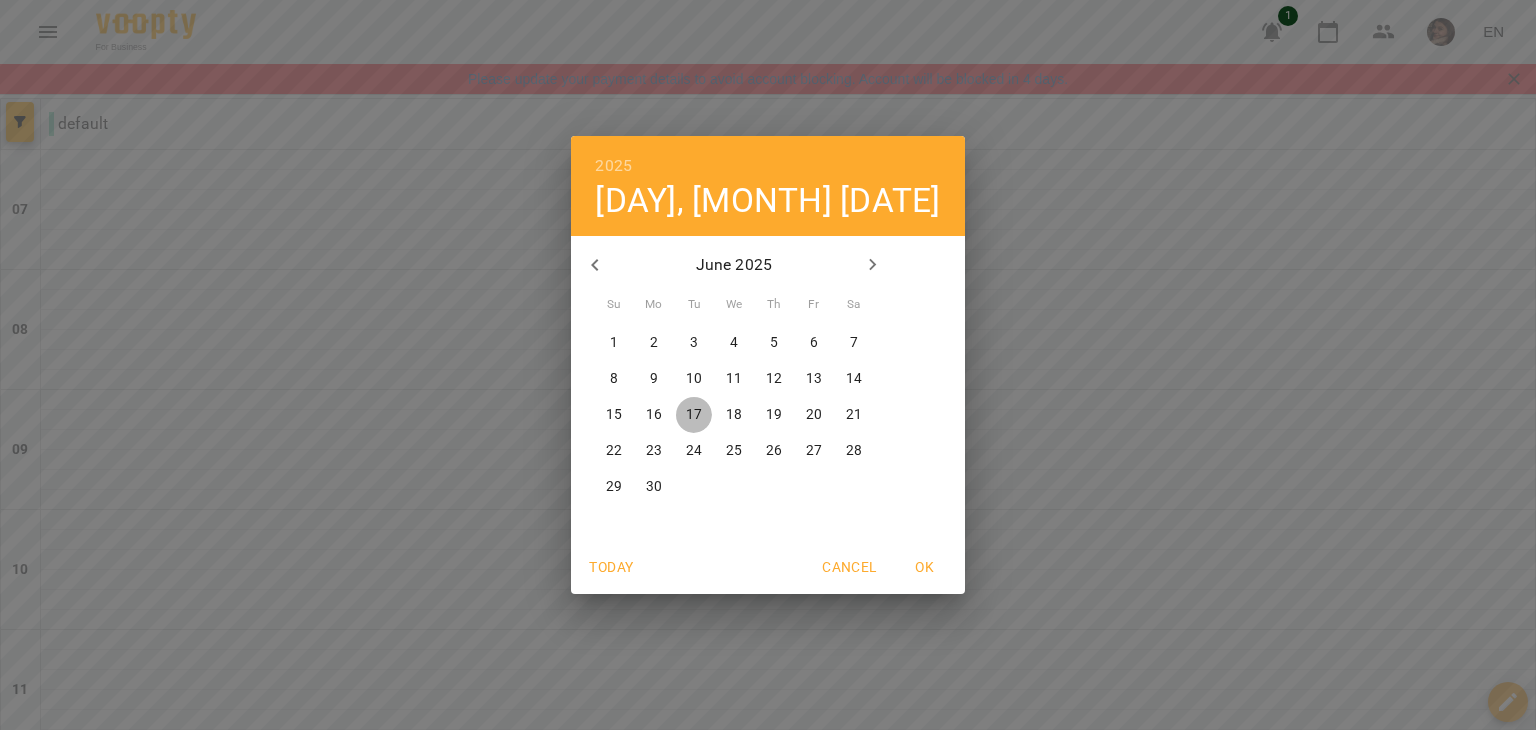 click on "17" at bounding box center (694, 415) 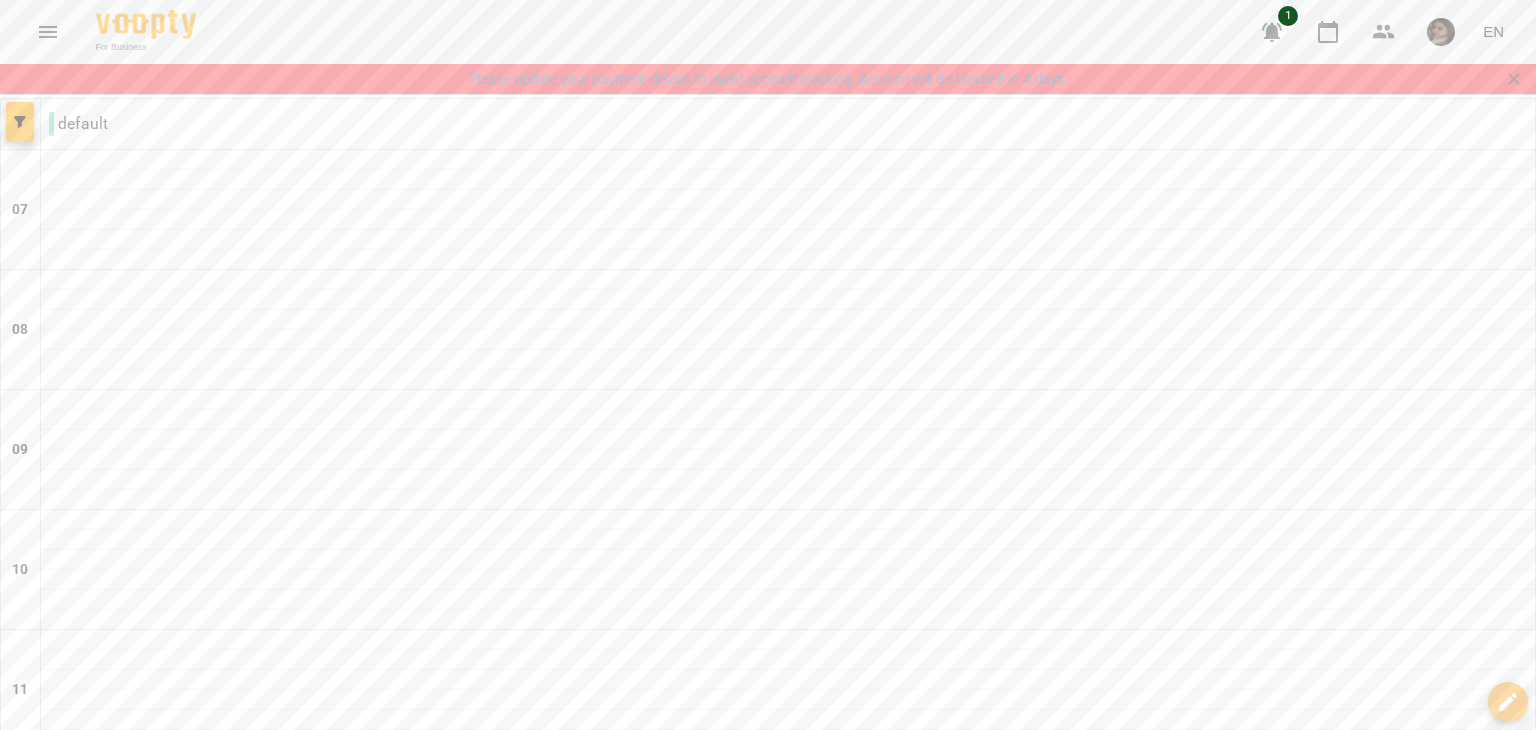 scroll, scrollTop: 495, scrollLeft: 0, axis: vertical 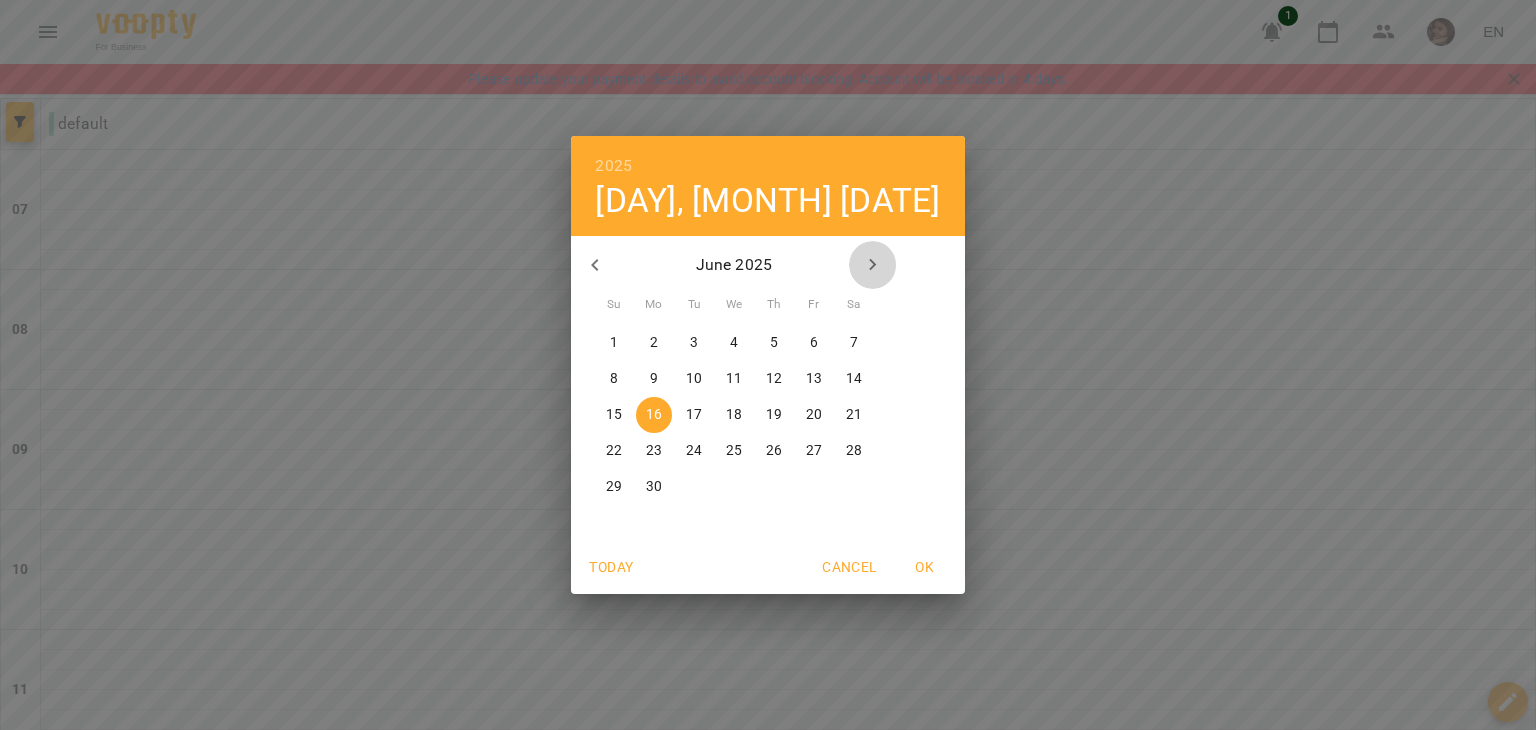 click at bounding box center (873, 265) 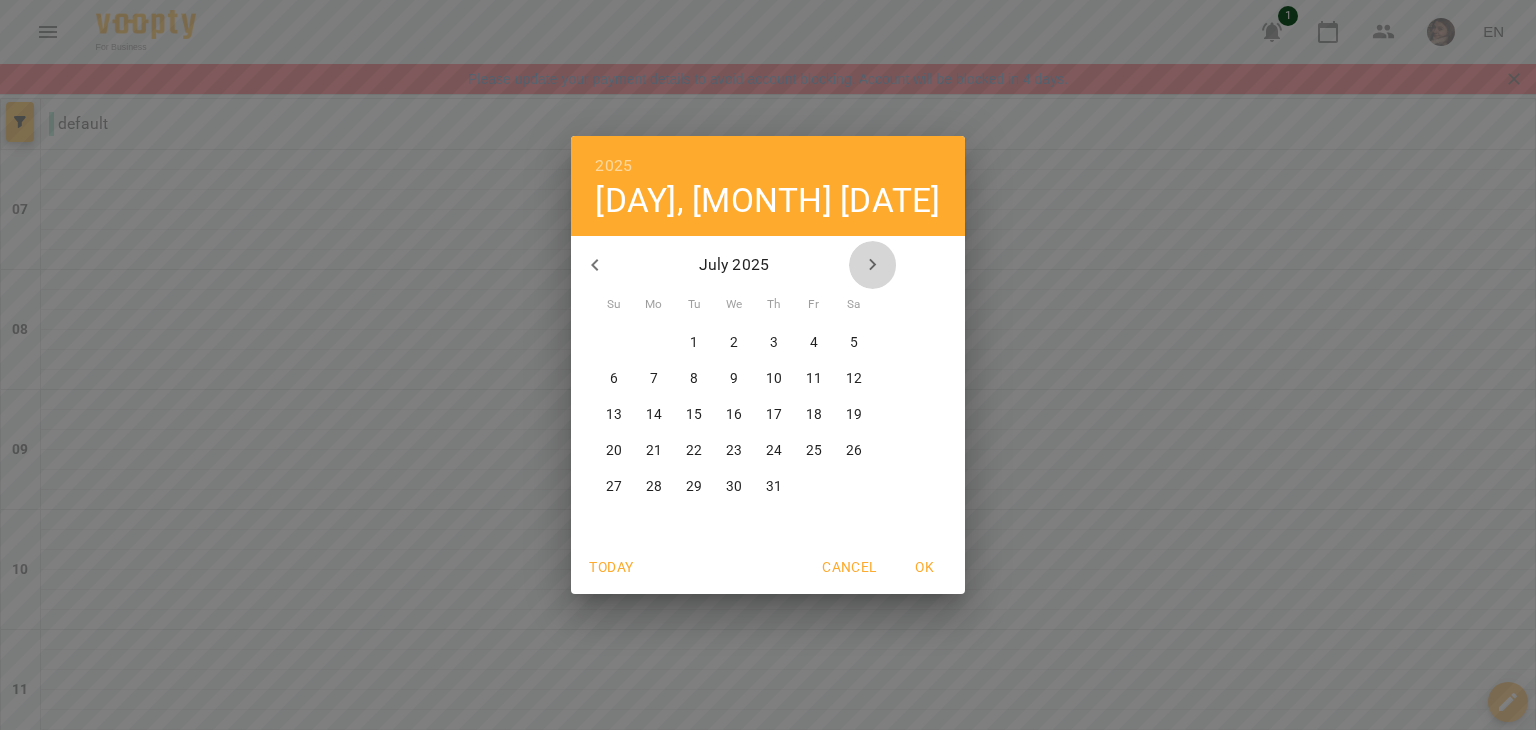 click at bounding box center (873, 265) 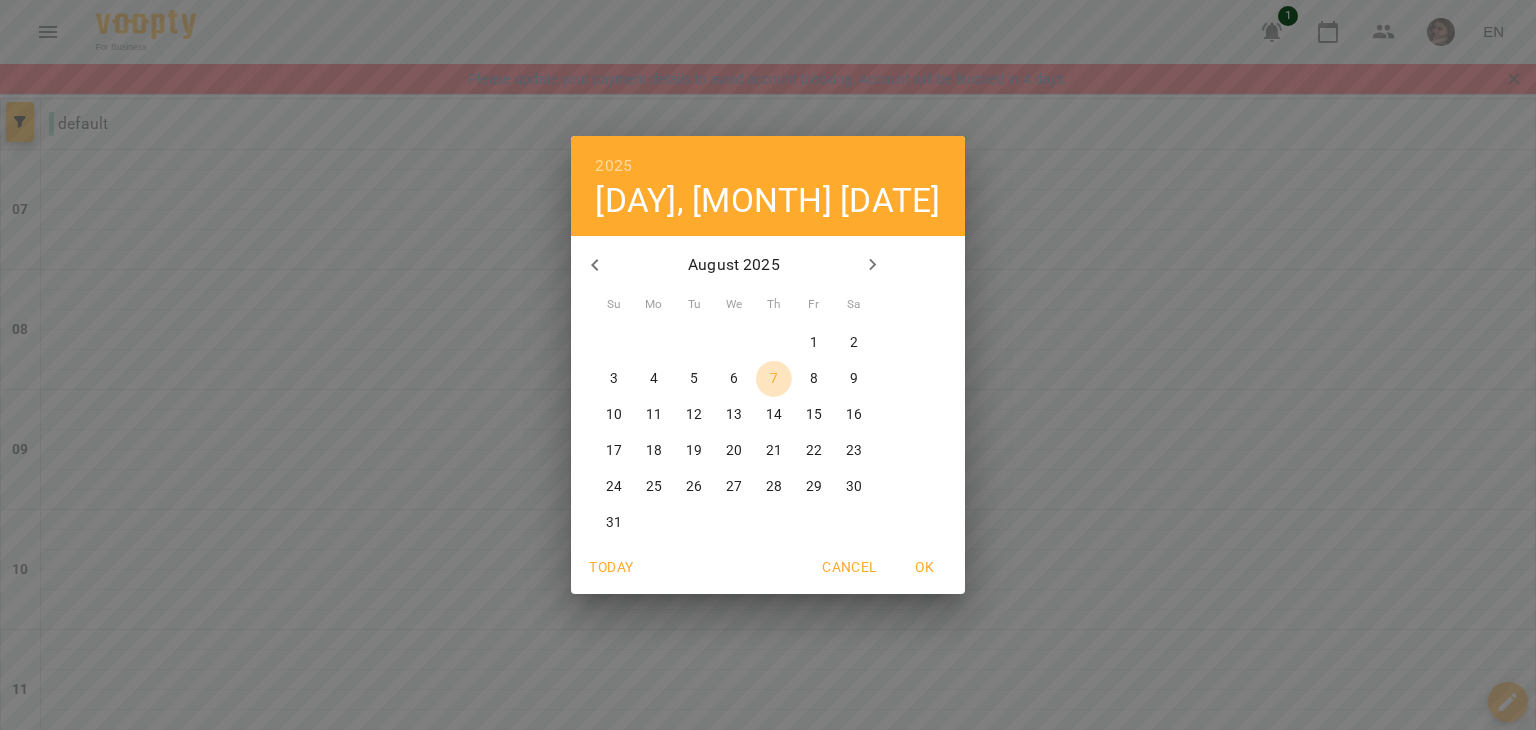 click on "7" at bounding box center (774, 379) 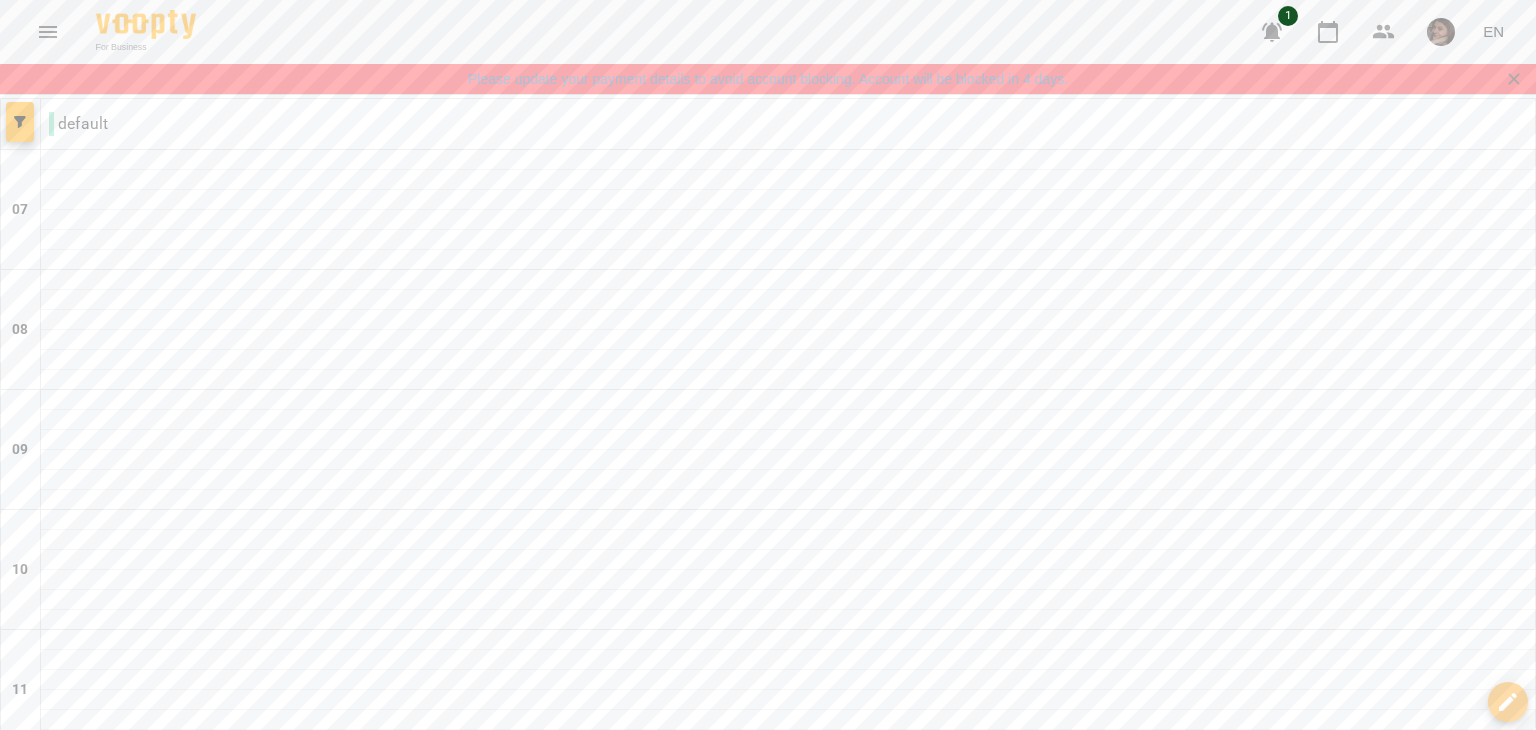 scroll, scrollTop: 392, scrollLeft: 0, axis: vertical 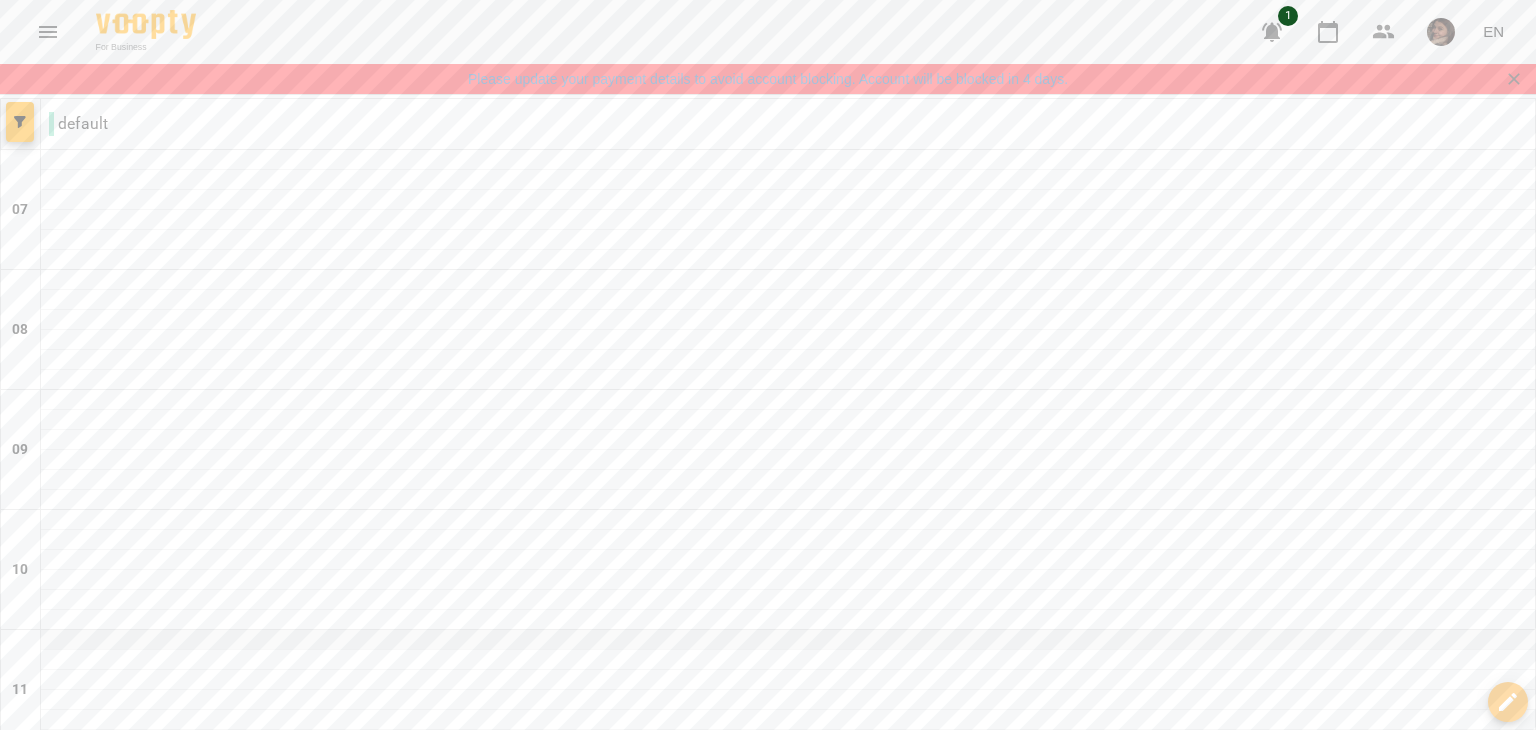 click at bounding box center [788, 640] 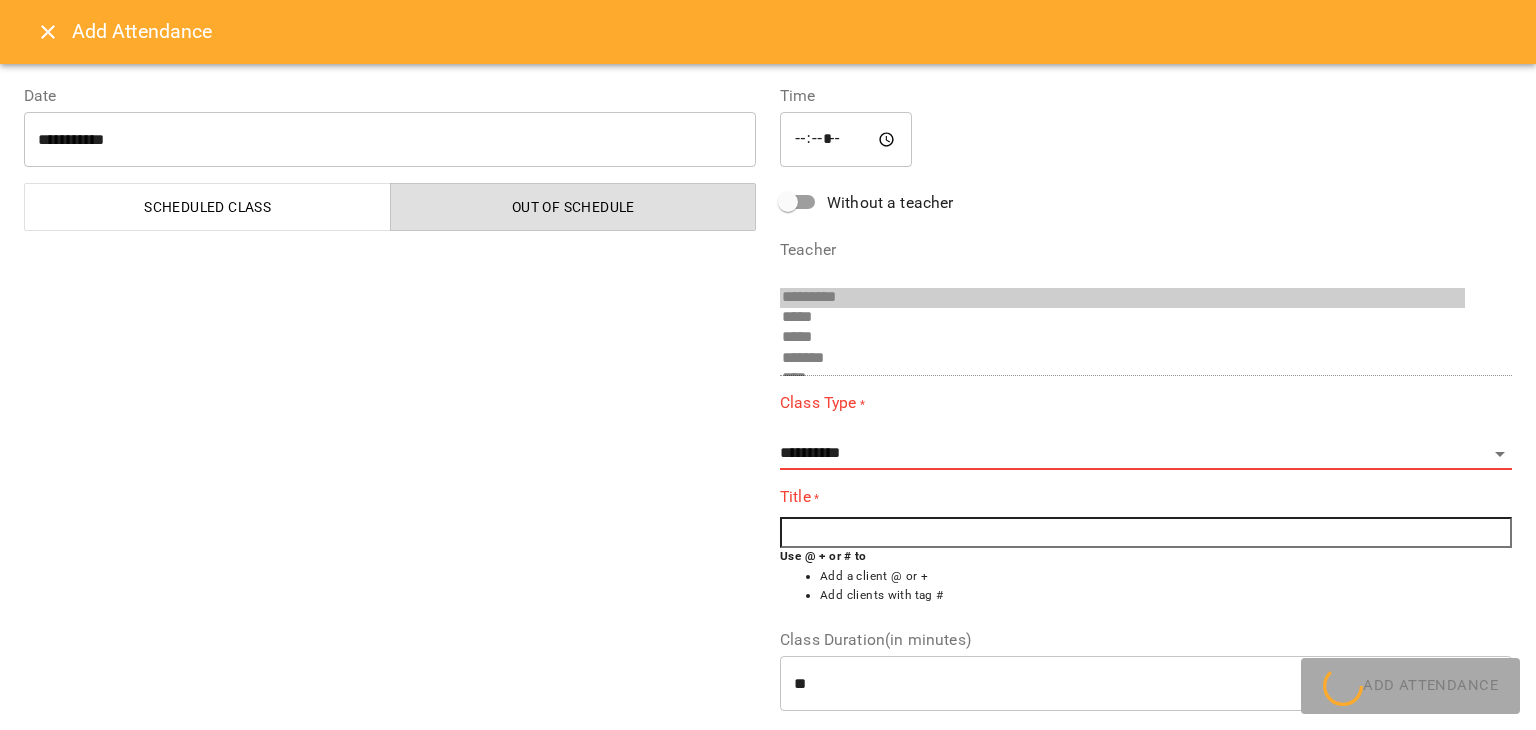 scroll, scrollTop: 33, scrollLeft: 0, axis: vertical 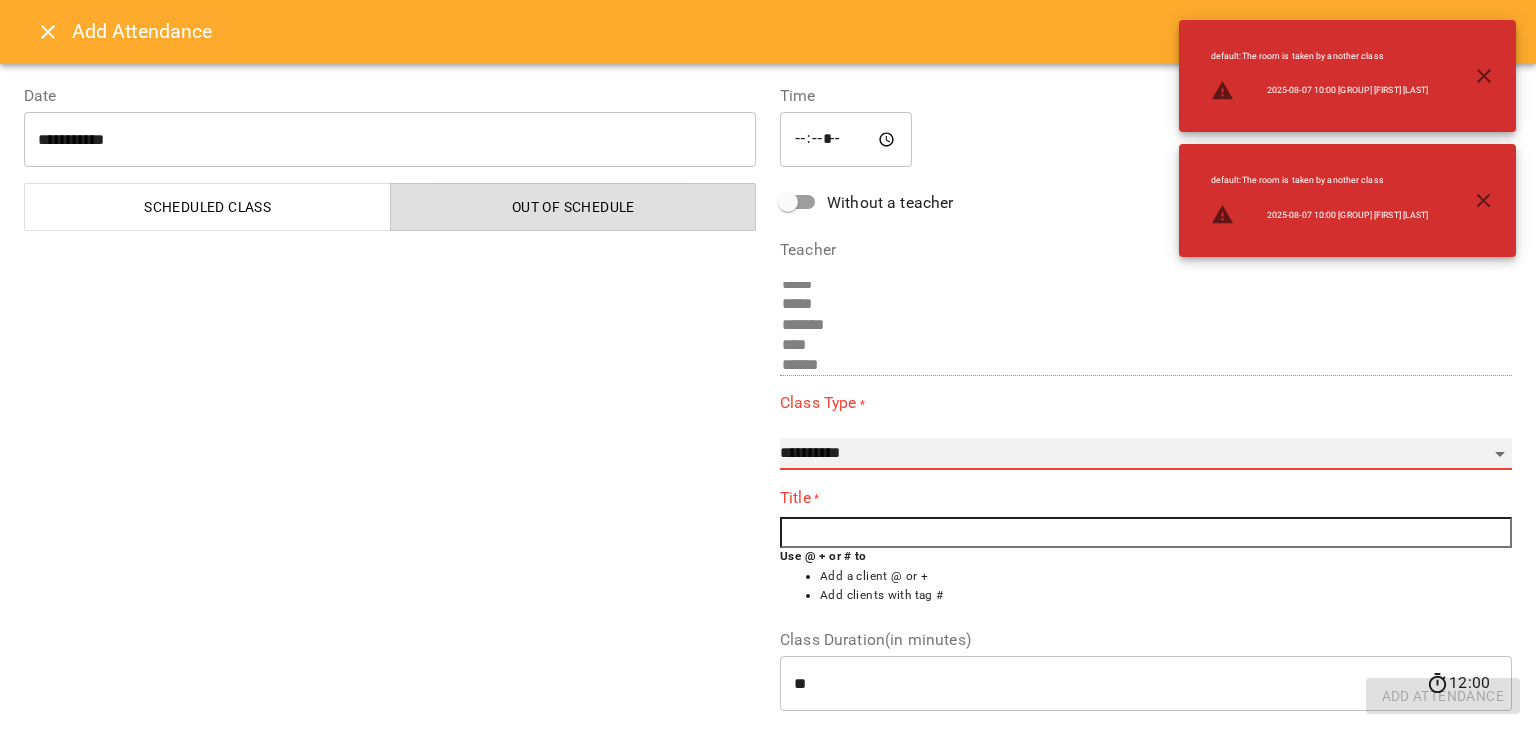 click on "**********" at bounding box center [1146, 454] 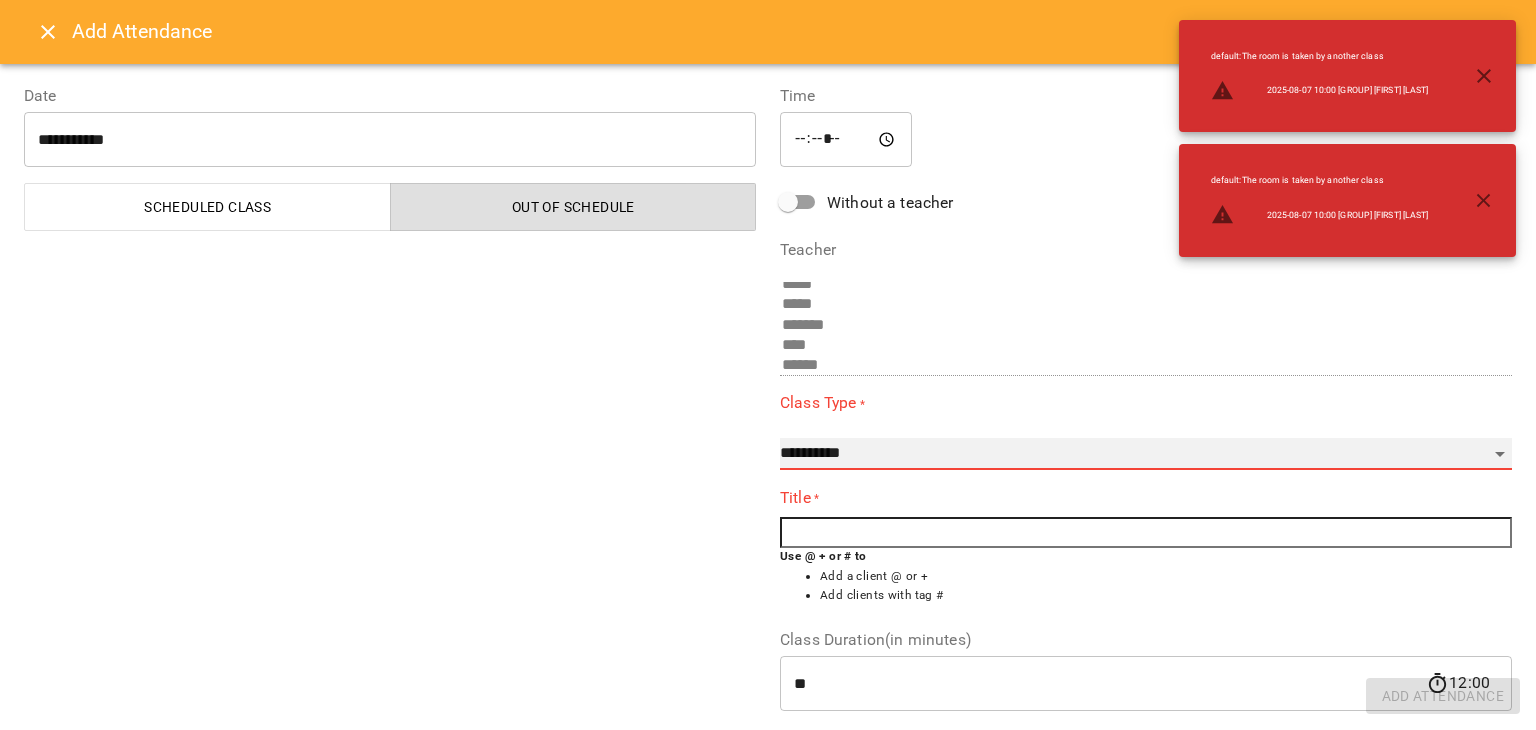 select on "**********" 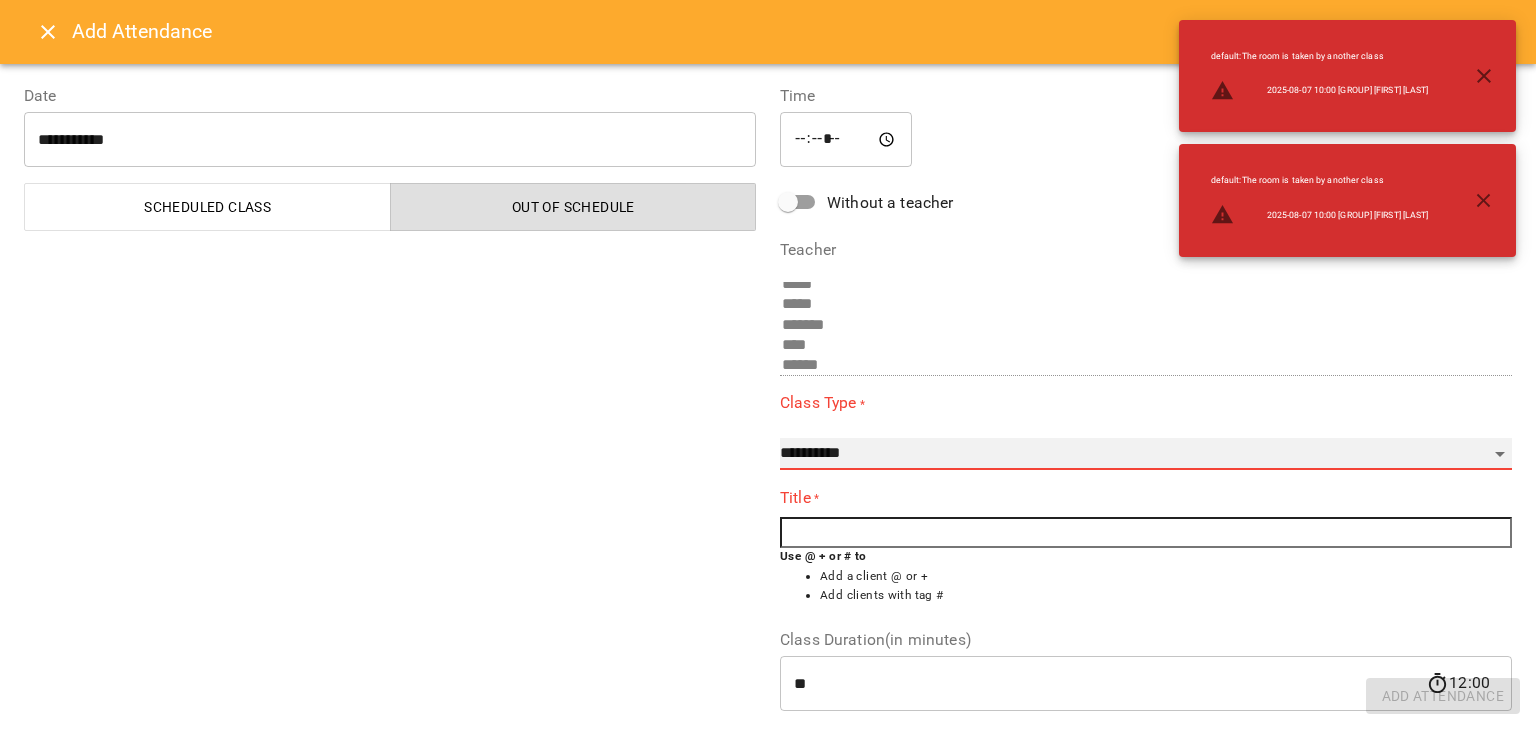 click on "**********" at bounding box center [1146, 454] 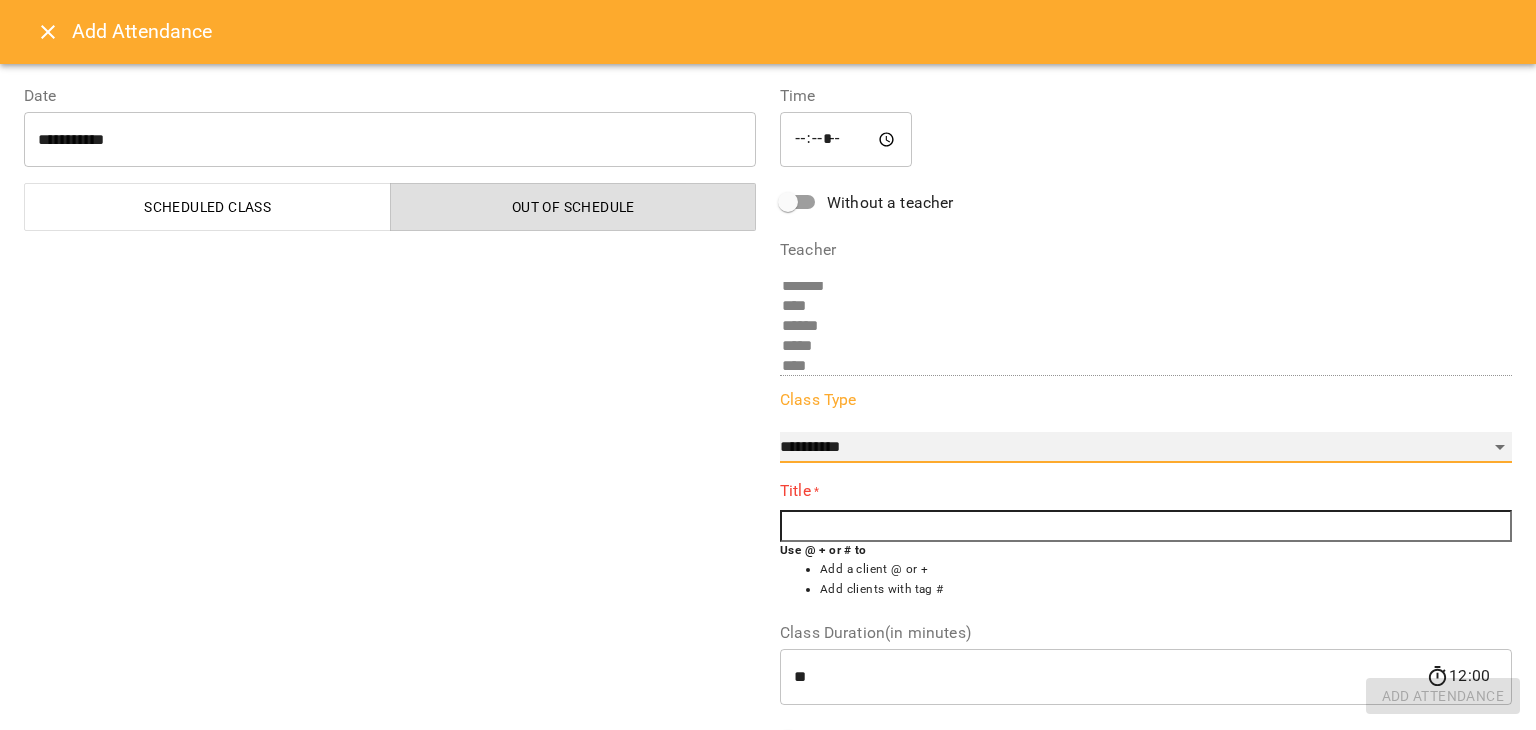 scroll, scrollTop: 75, scrollLeft: 0, axis: vertical 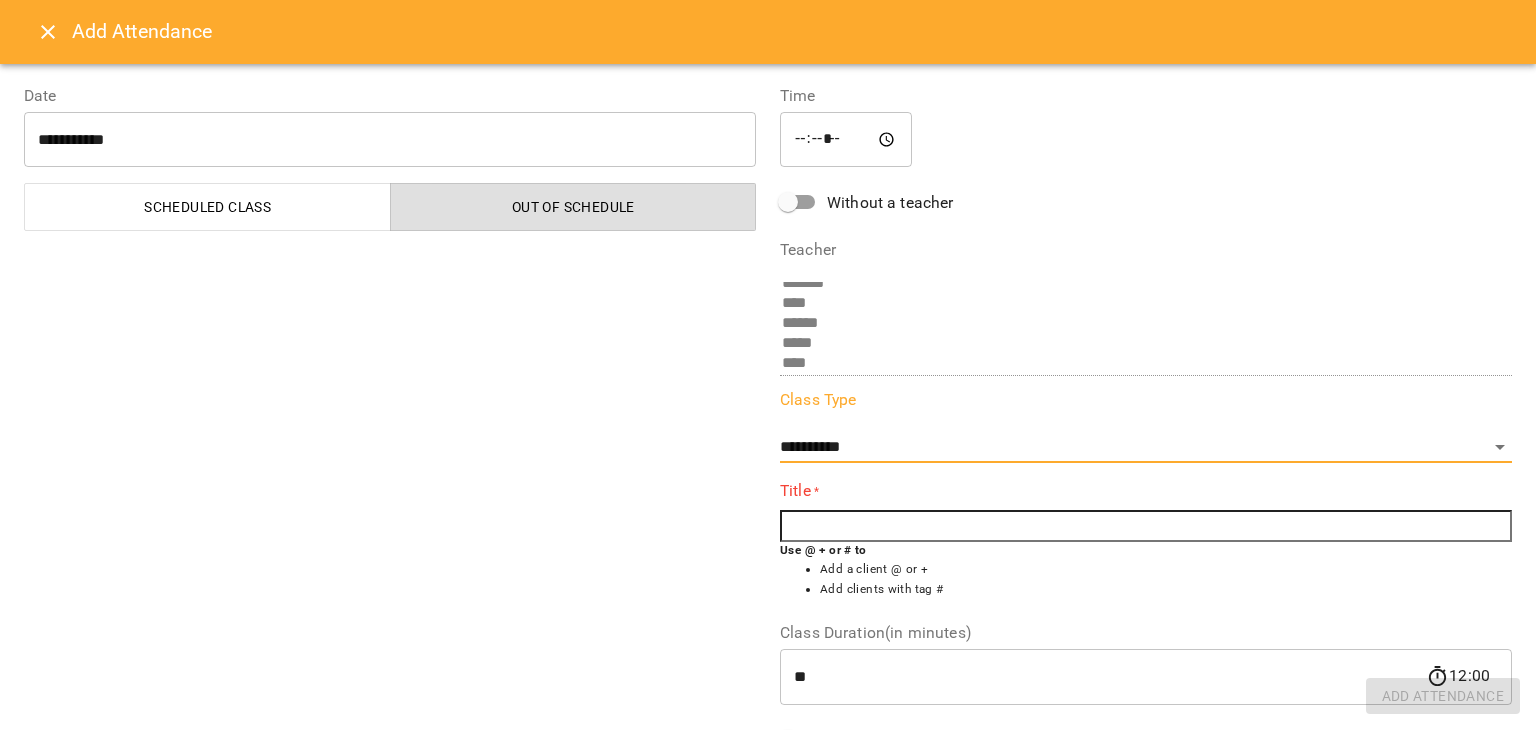 click at bounding box center (1146, 526) 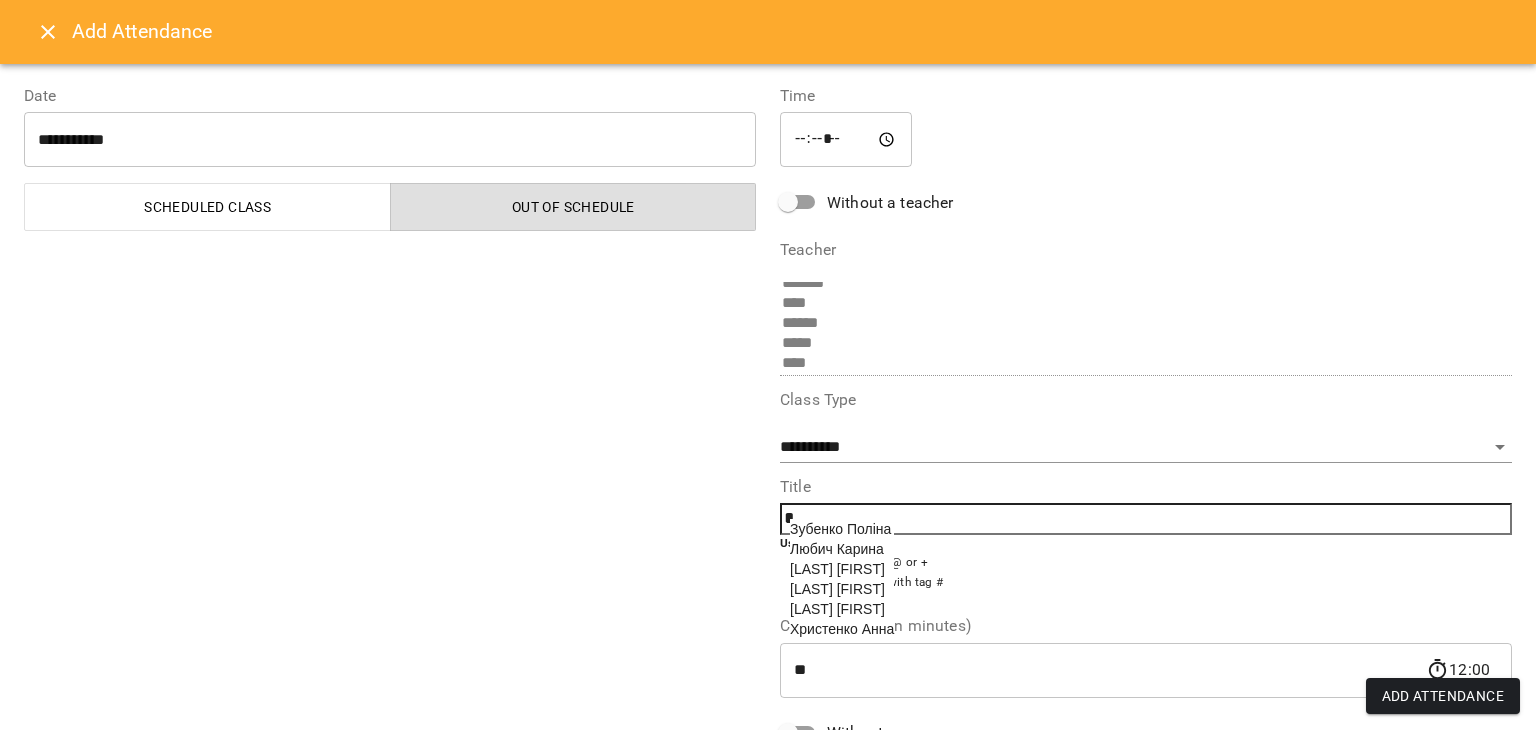 click on "[LAST] [FIRST]" at bounding box center (837, 569) 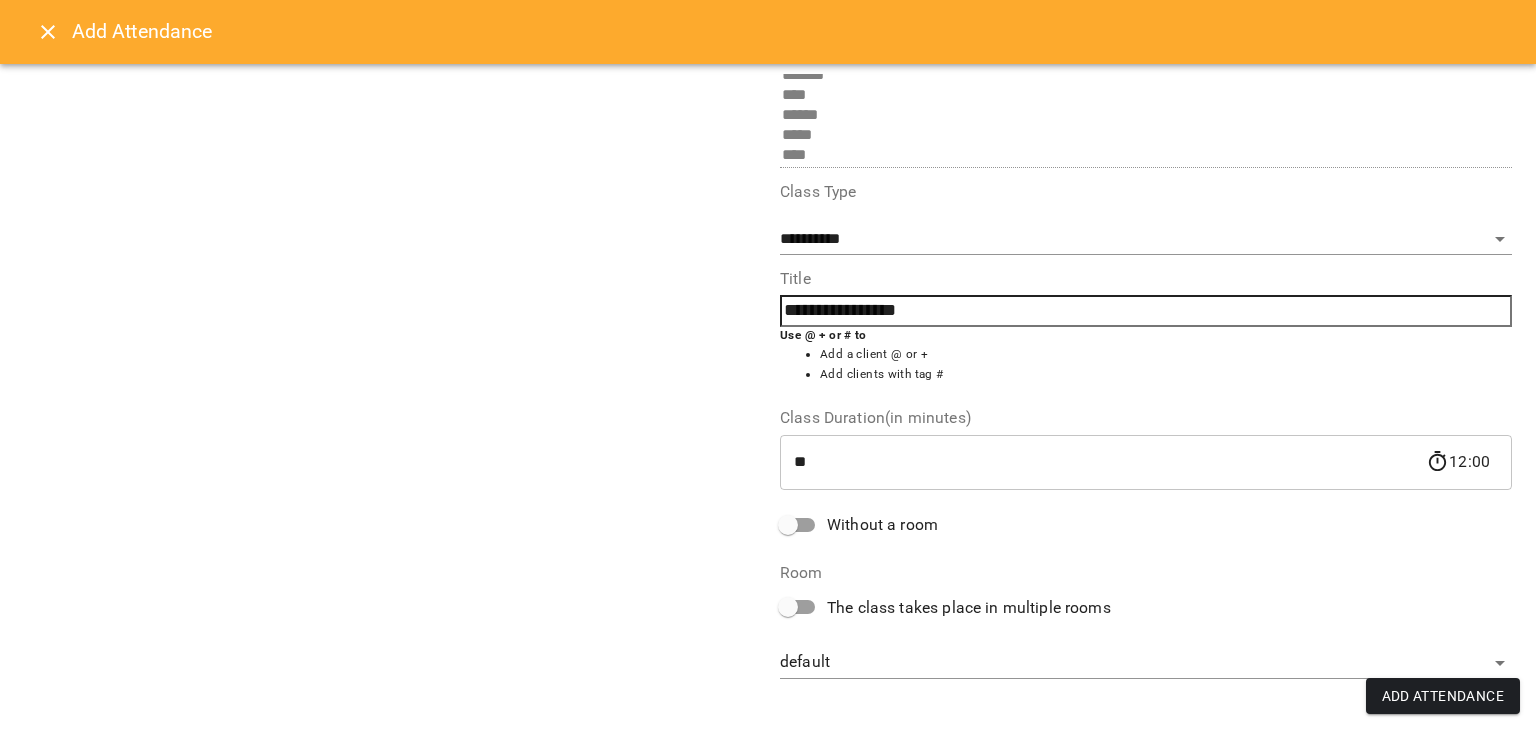 scroll, scrollTop: 225, scrollLeft: 0, axis: vertical 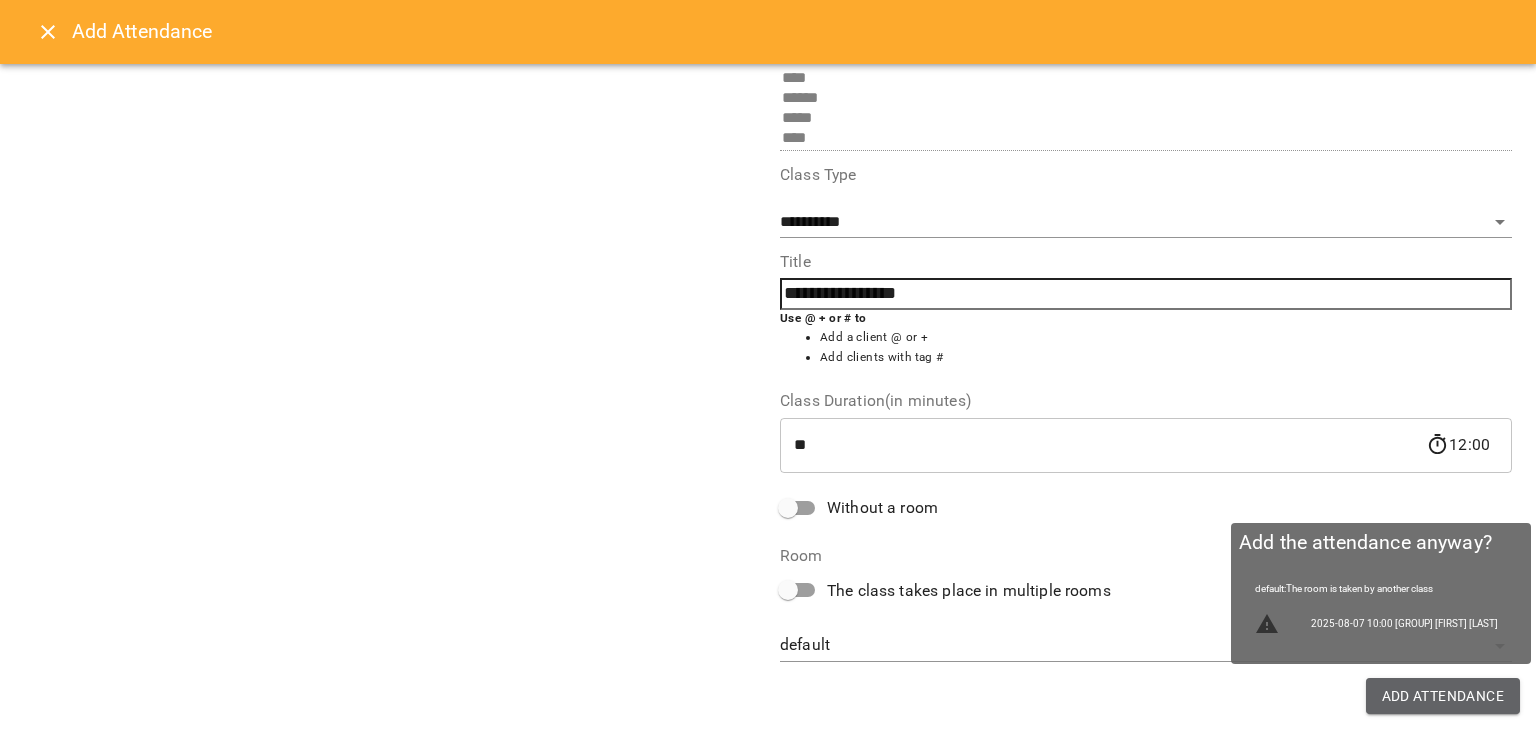 click on "Add Attendance" at bounding box center (1443, 696) 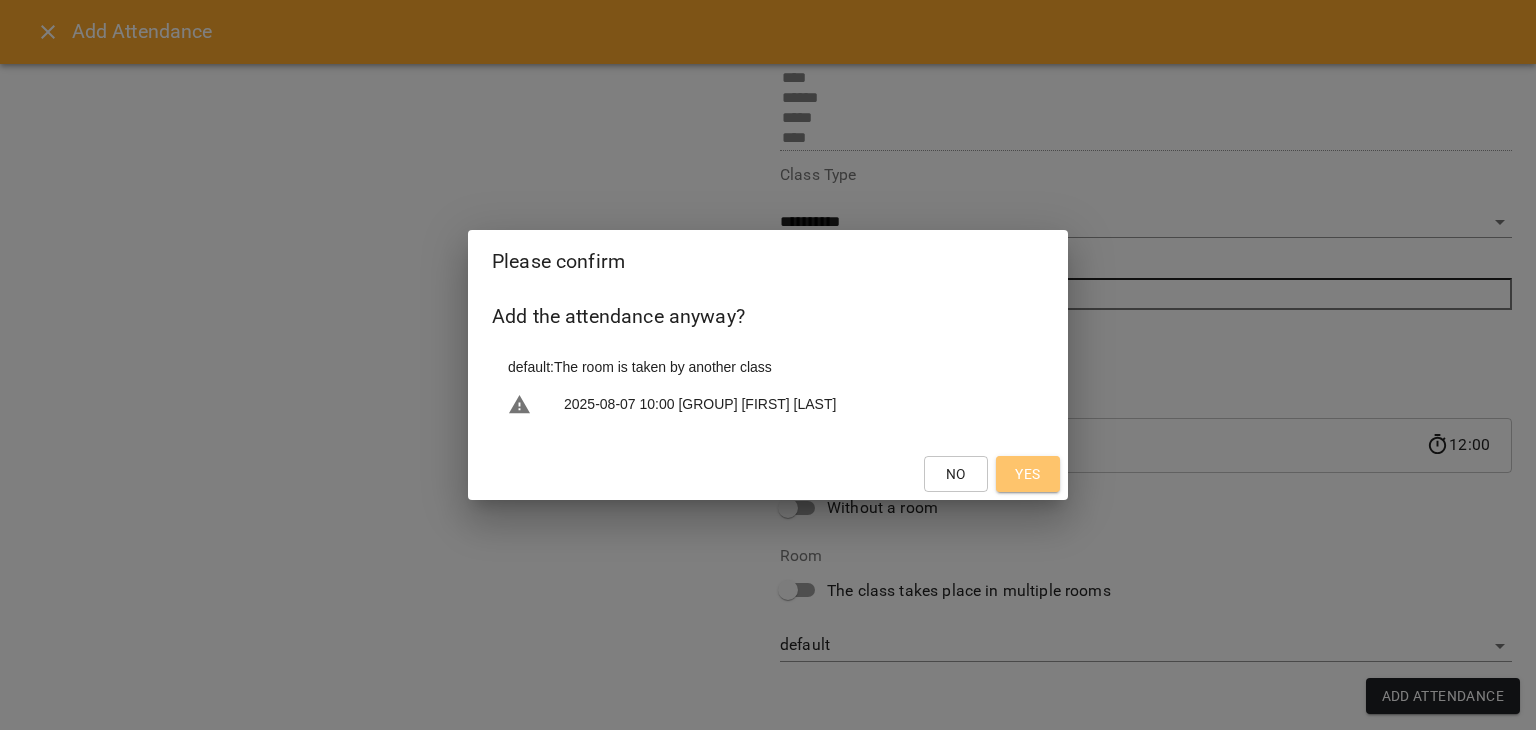 click on "Yes" at bounding box center (1028, 474) 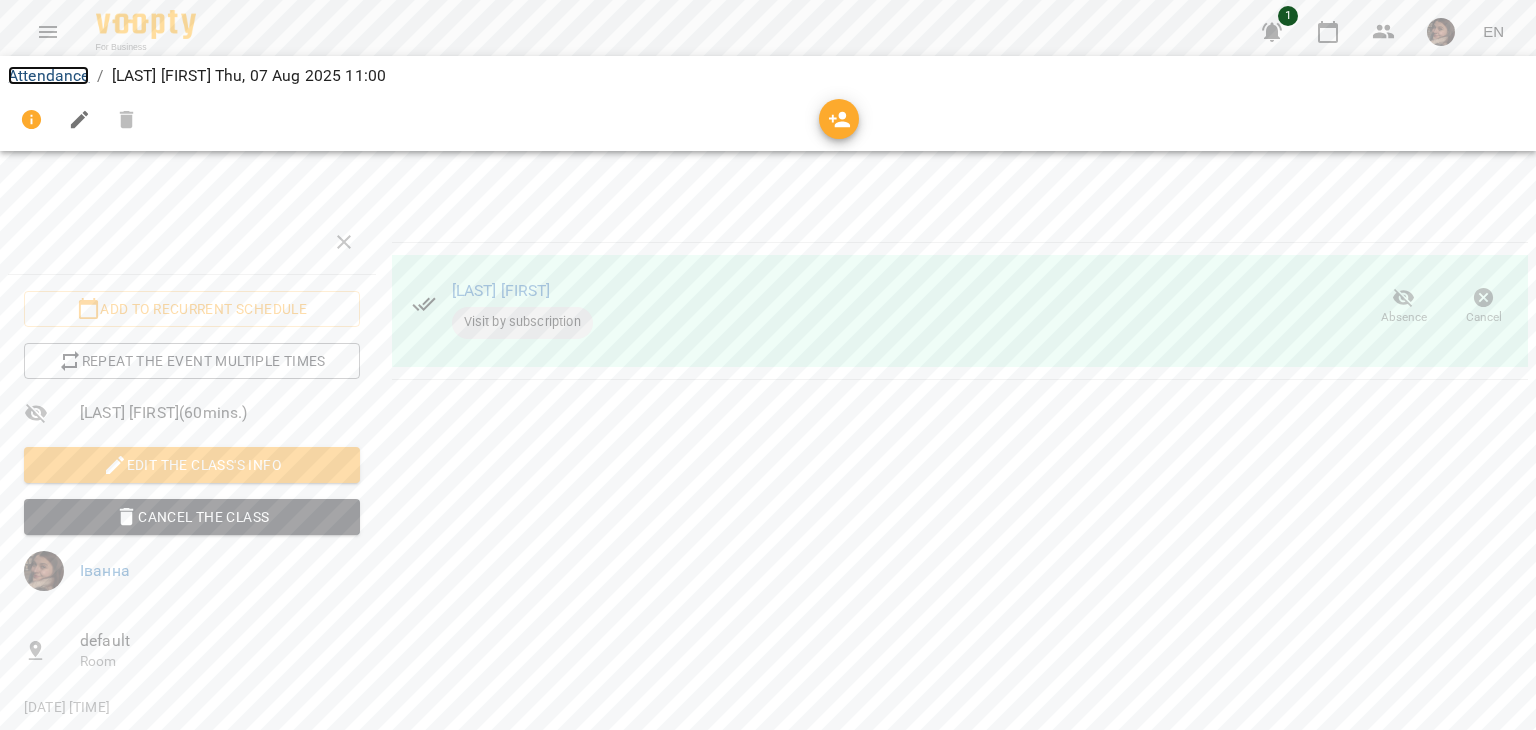click on "Attendance" at bounding box center [48, 75] 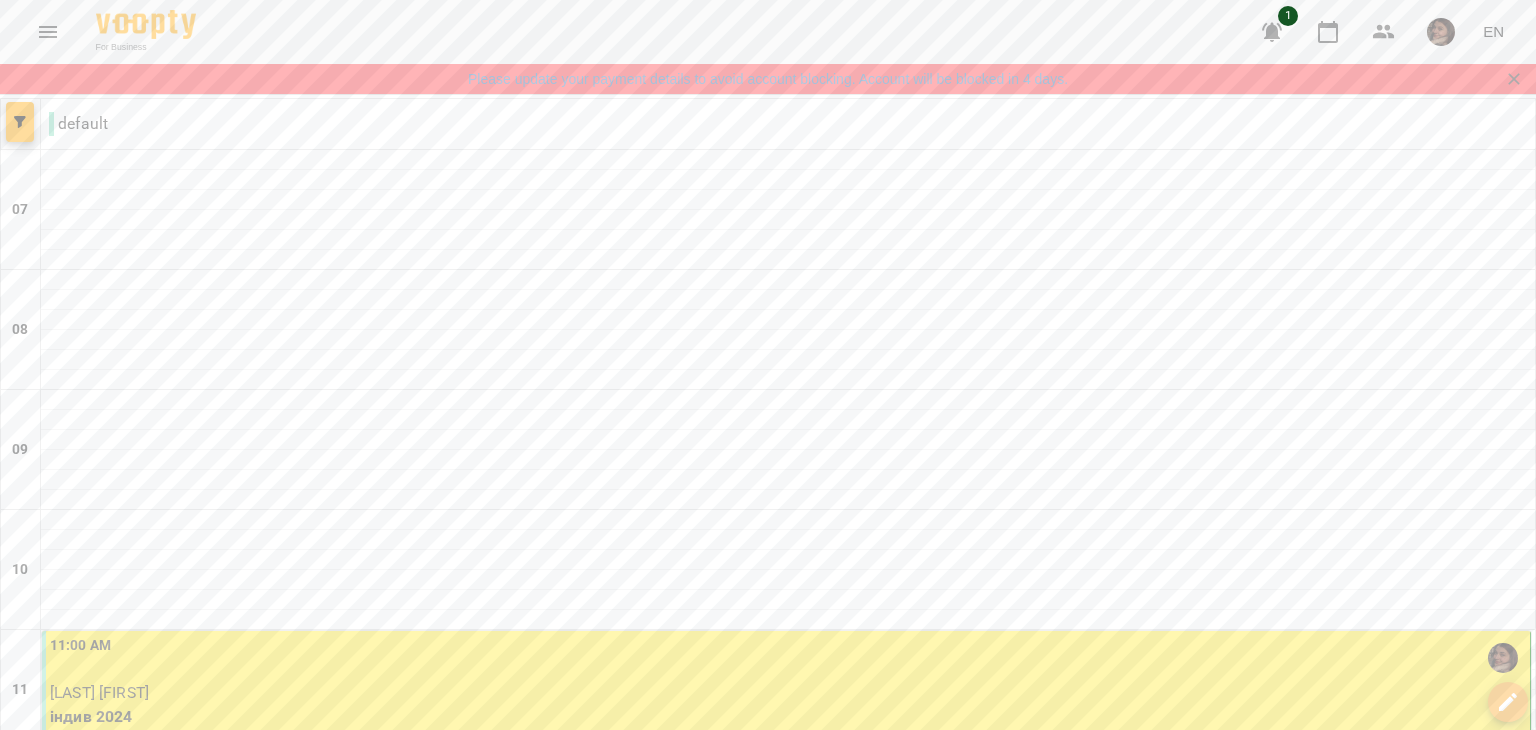 scroll, scrollTop: 399, scrollLeft: 0, axis: vertical 